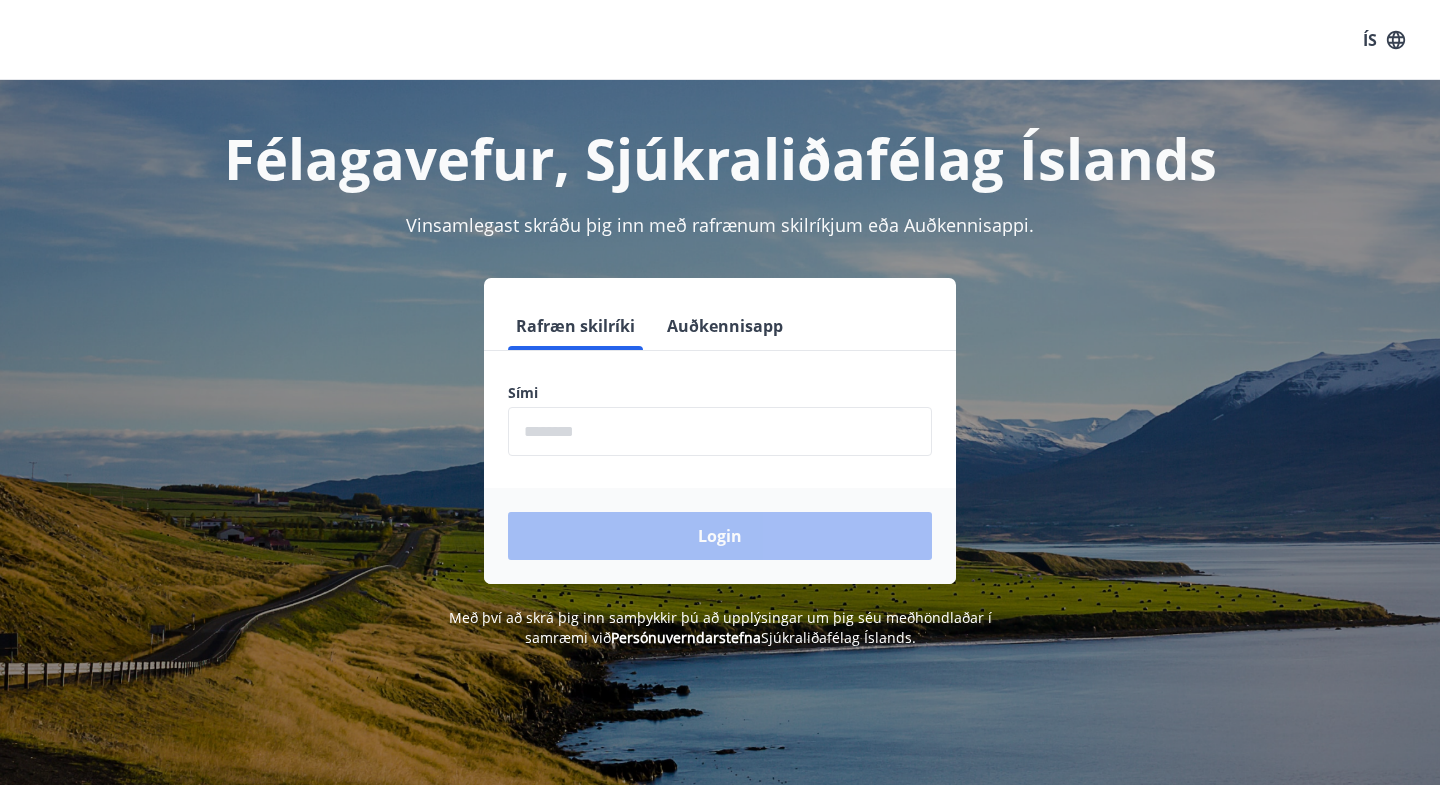 click at bounding box center (720, 431) 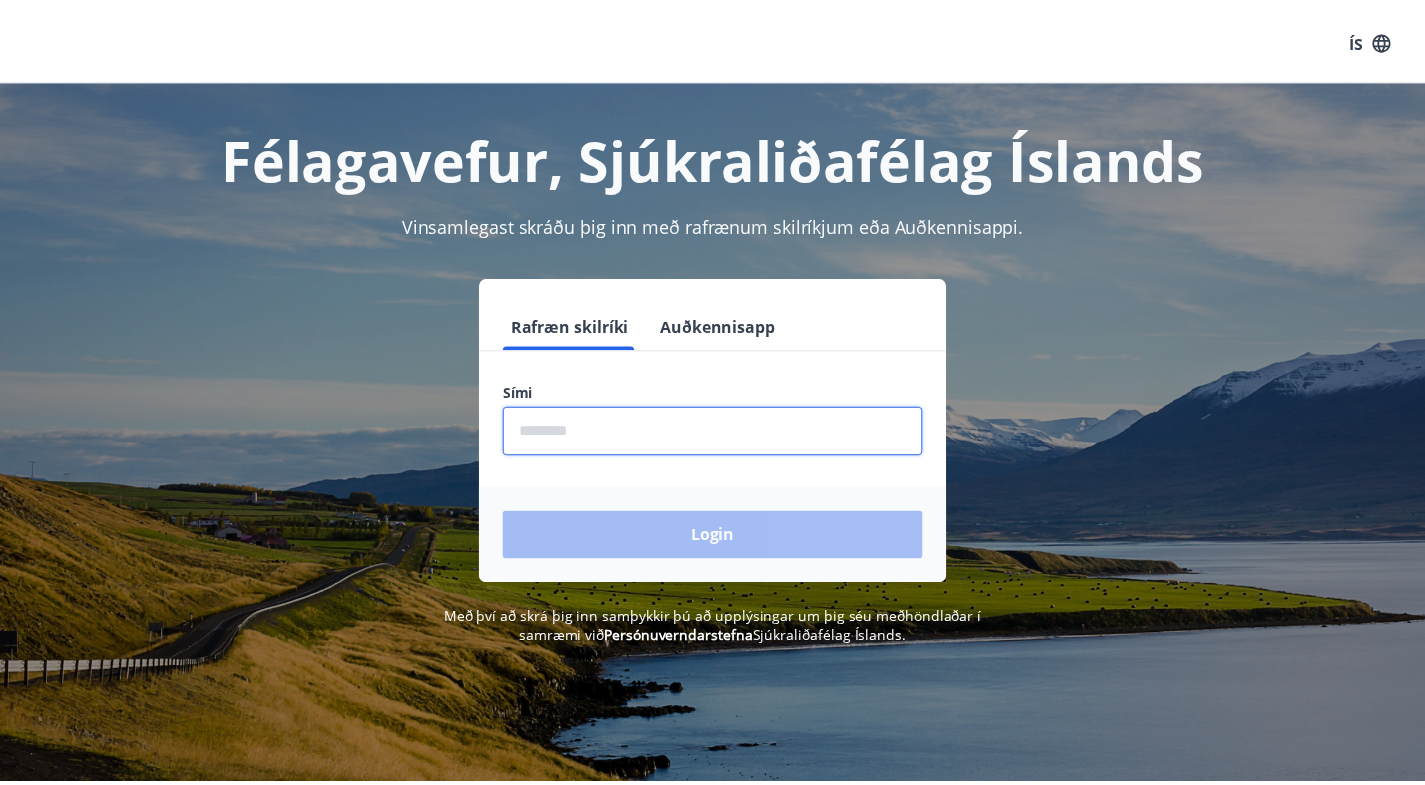 scroll, scrollTop: 0, scrollLeft: 0, axis: both 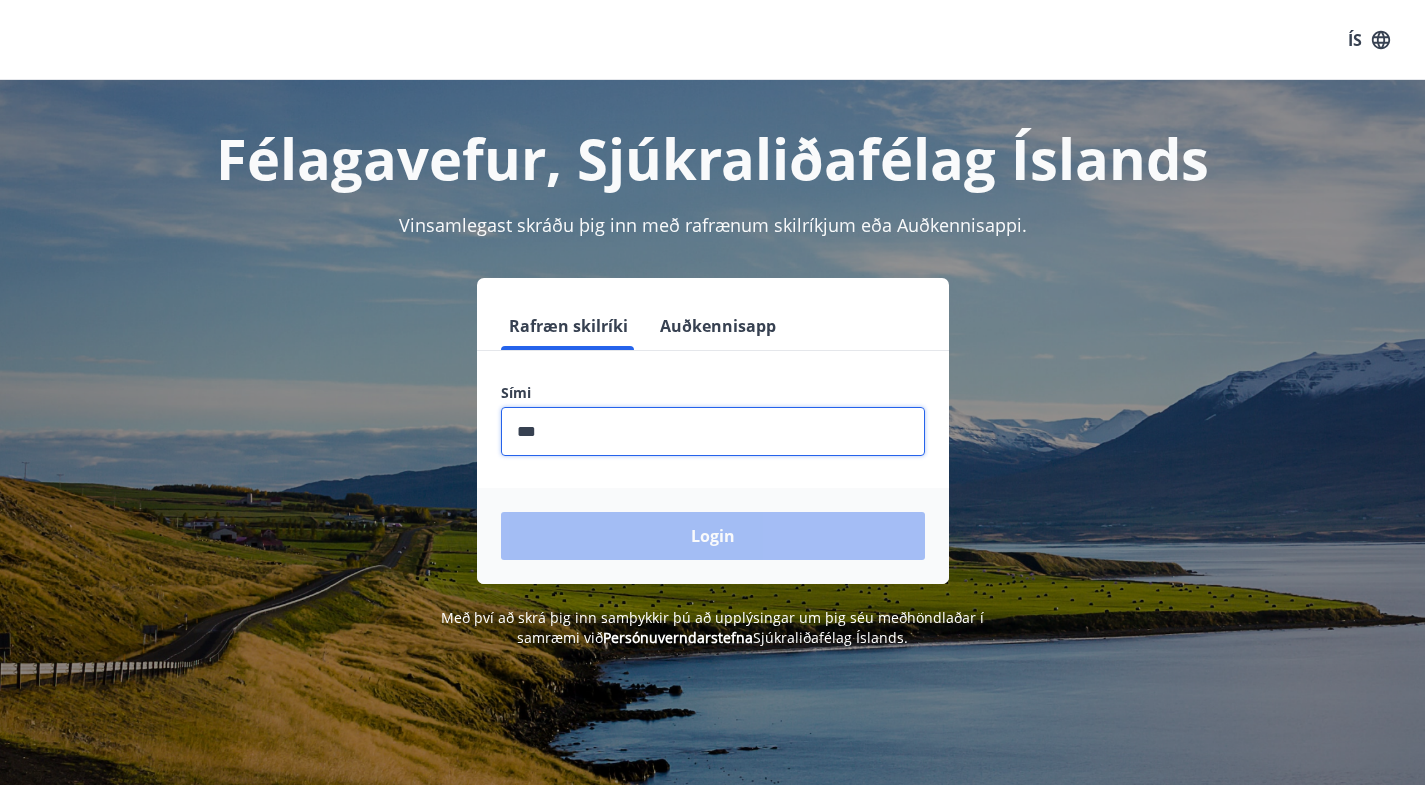 type on "********" 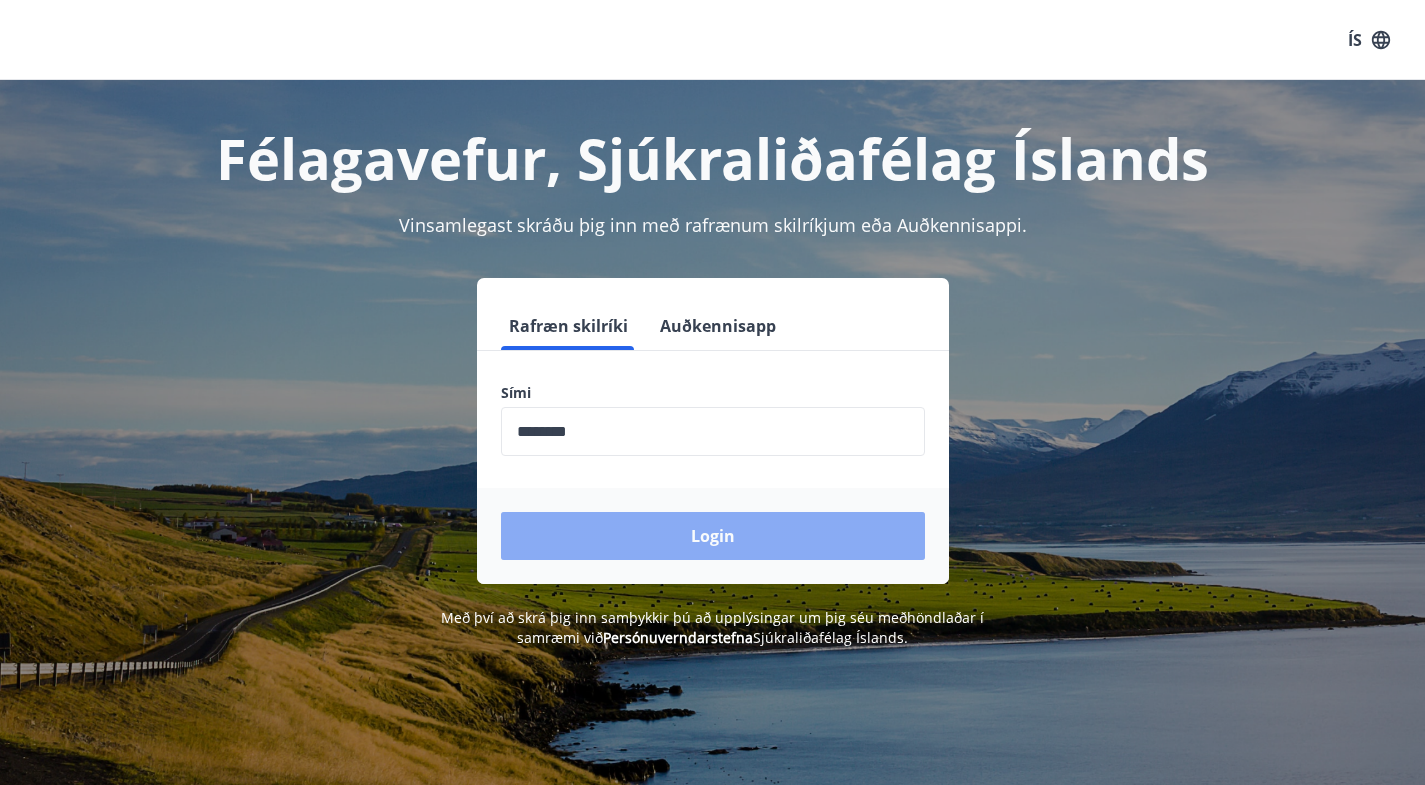 click on "Login" at bounding box center (713, 536) 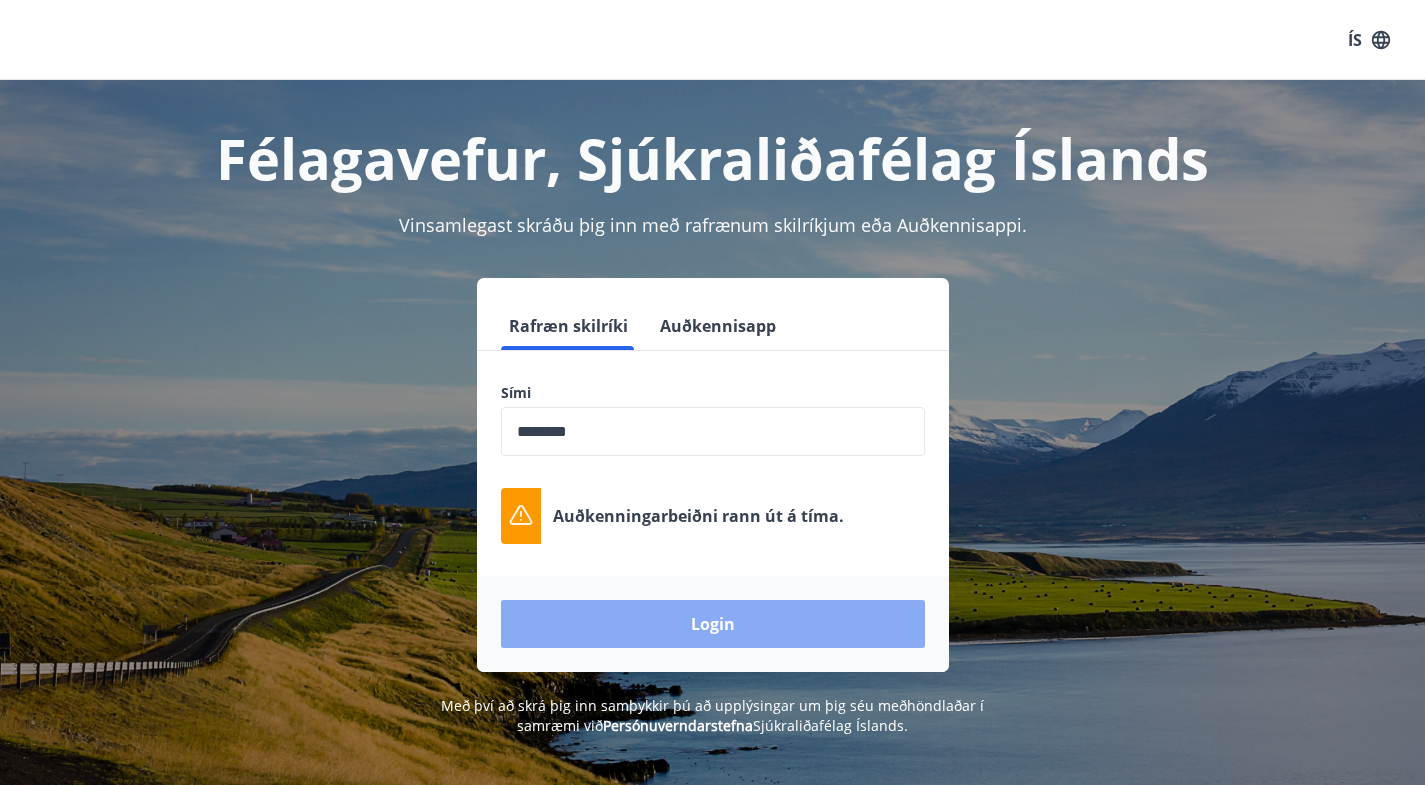 click on "Login" at bounding box center [713, 624] 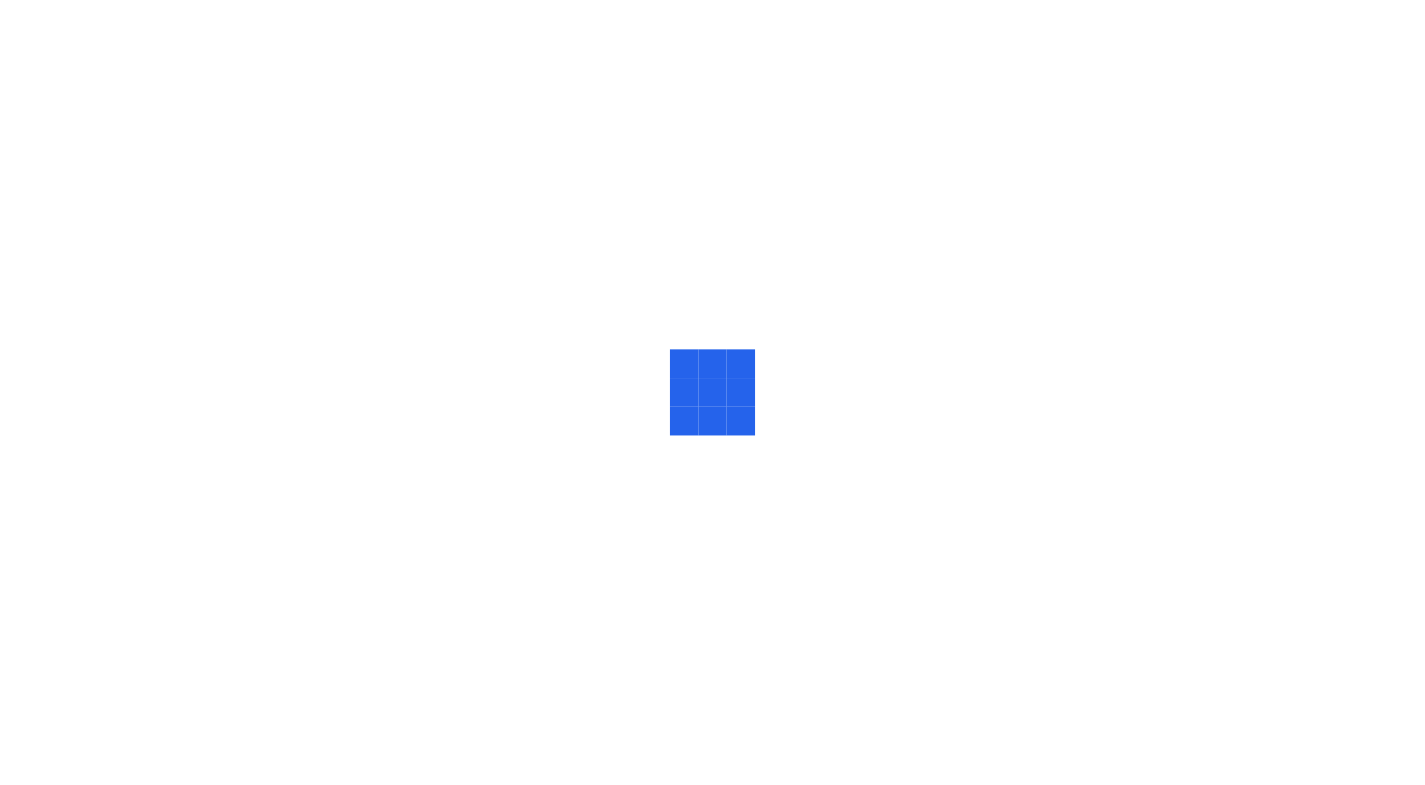 scroll, scrollTop: 0, scrollLeft: 0, axis: both 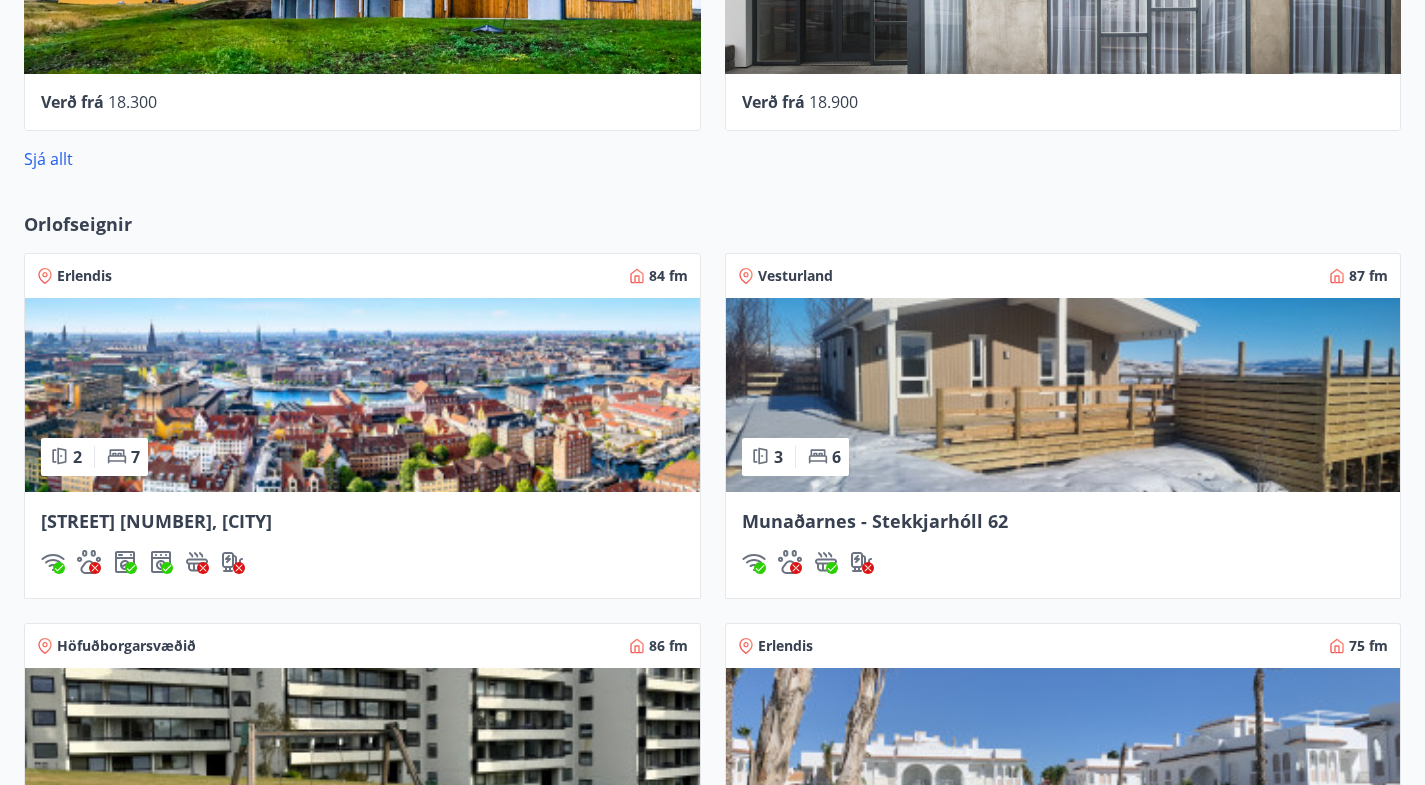 click at bounding box center (1063, 765) 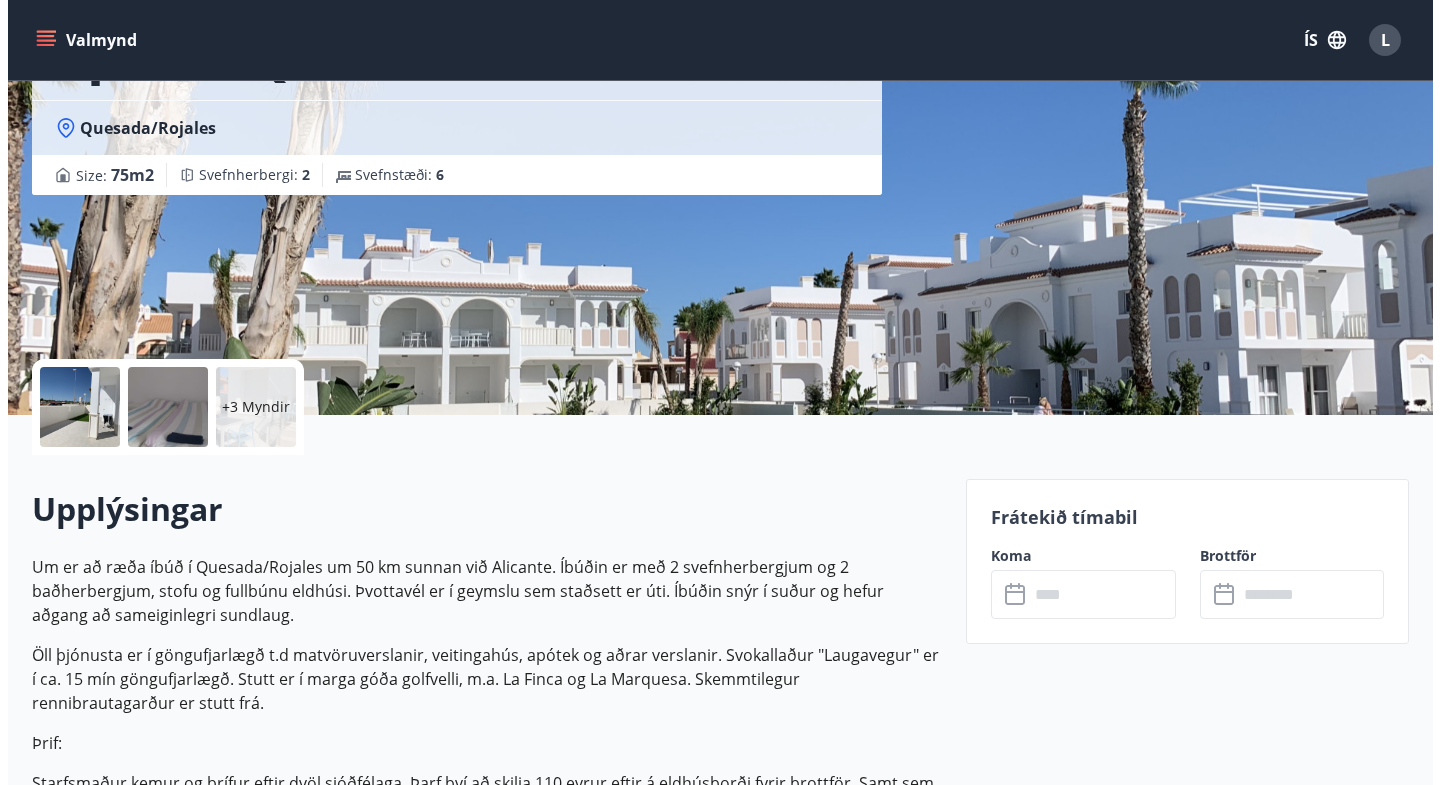 scroll, scrollTop: 0, scrollLeft: 0, axis: both 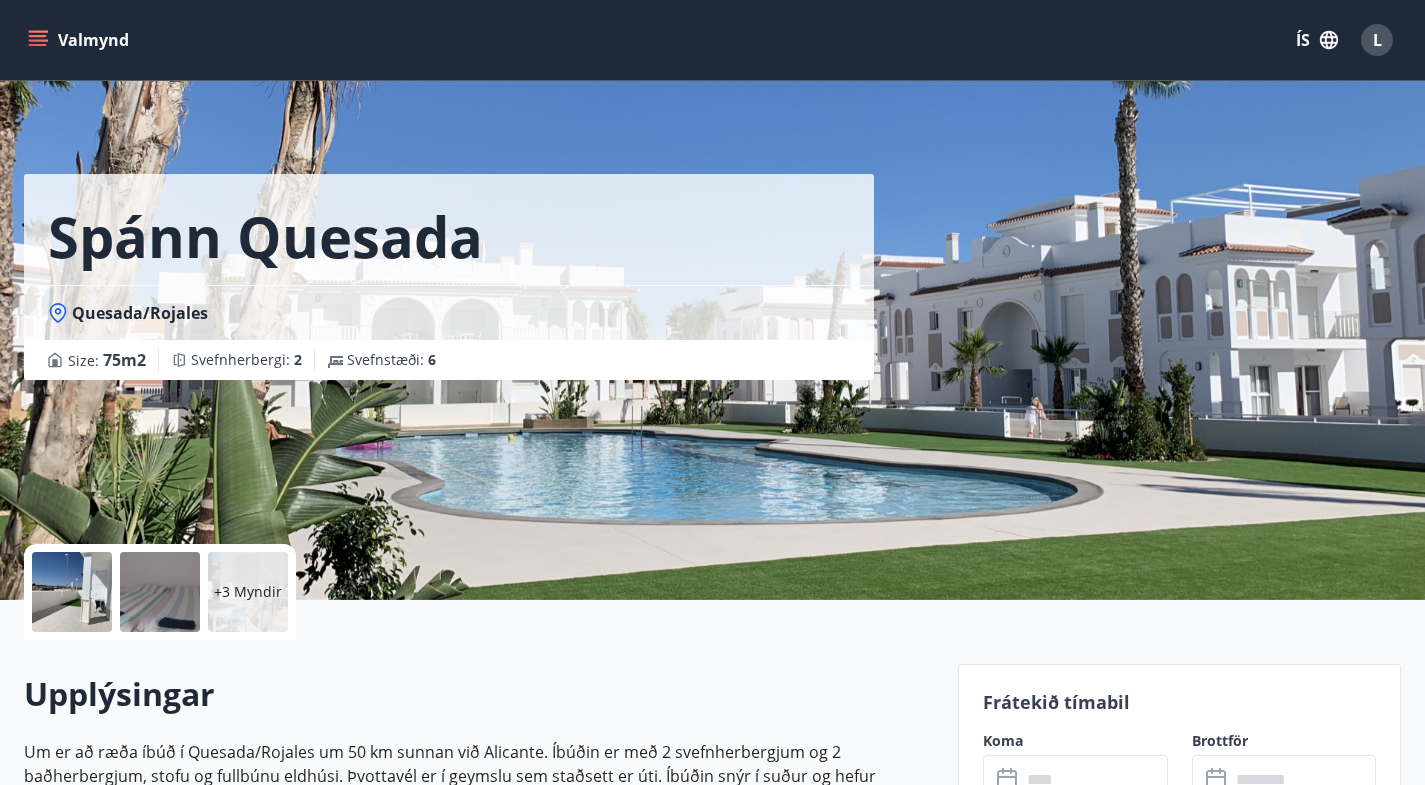 click at bounding box center (72, 592) 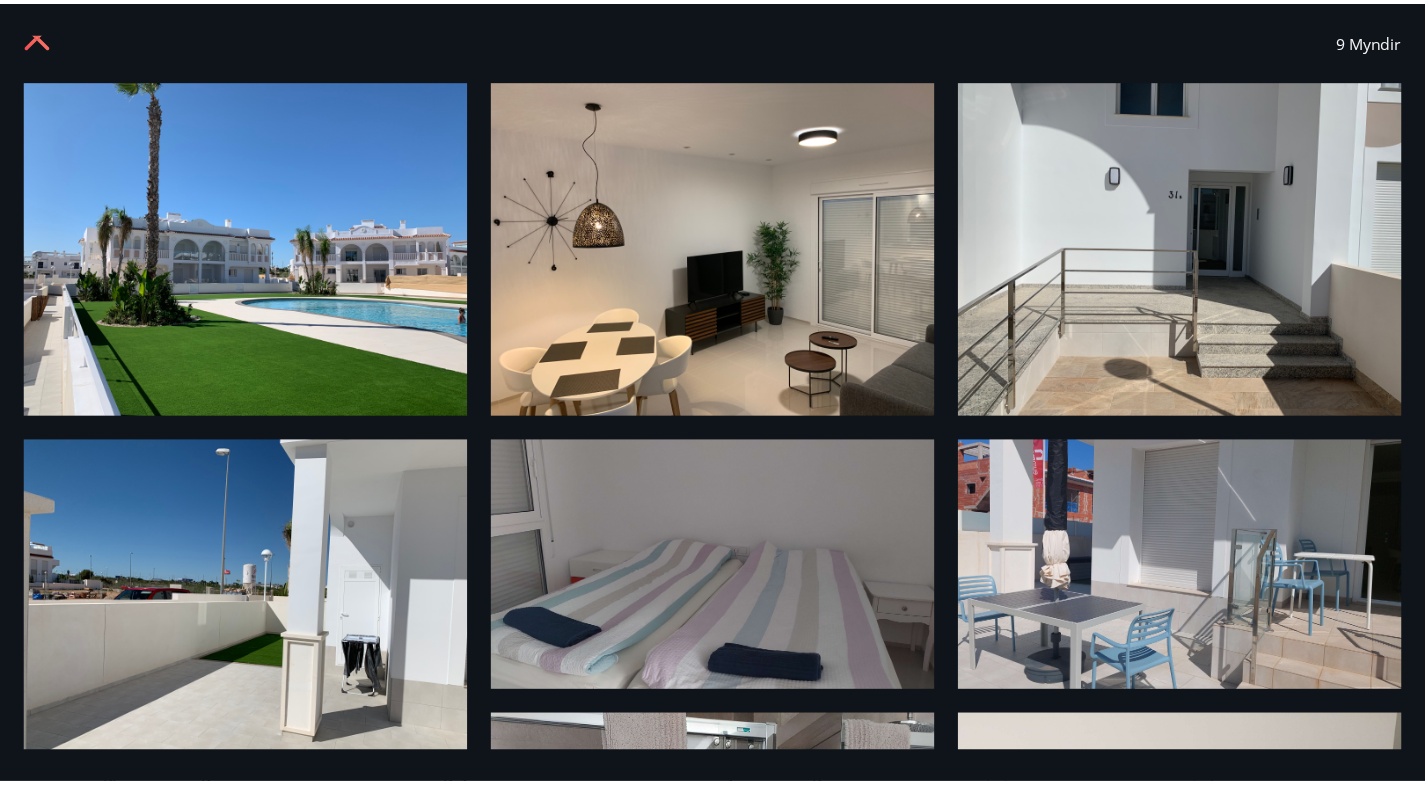 scroll, scrollTop: 0, scrollLeft: 0, axis: both 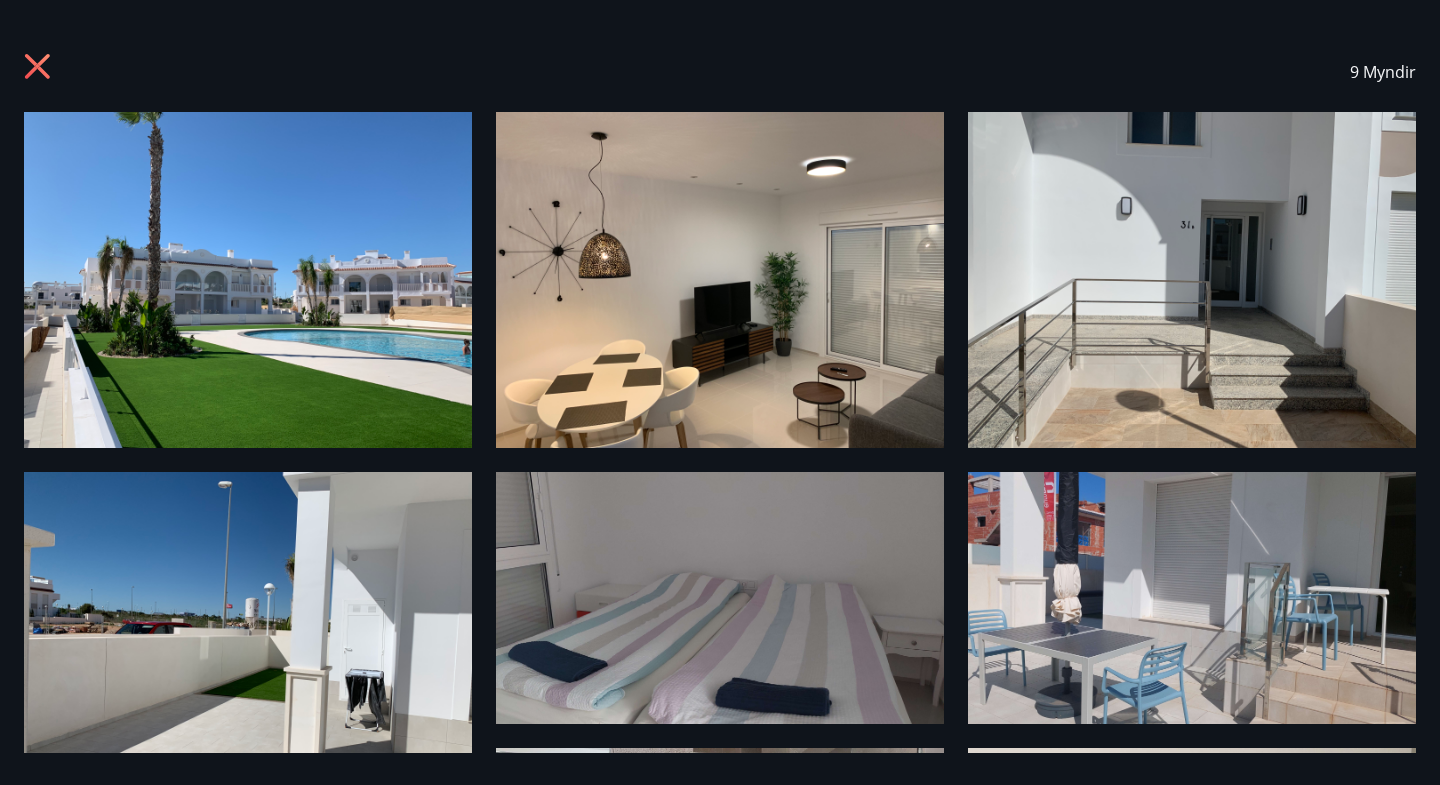 click 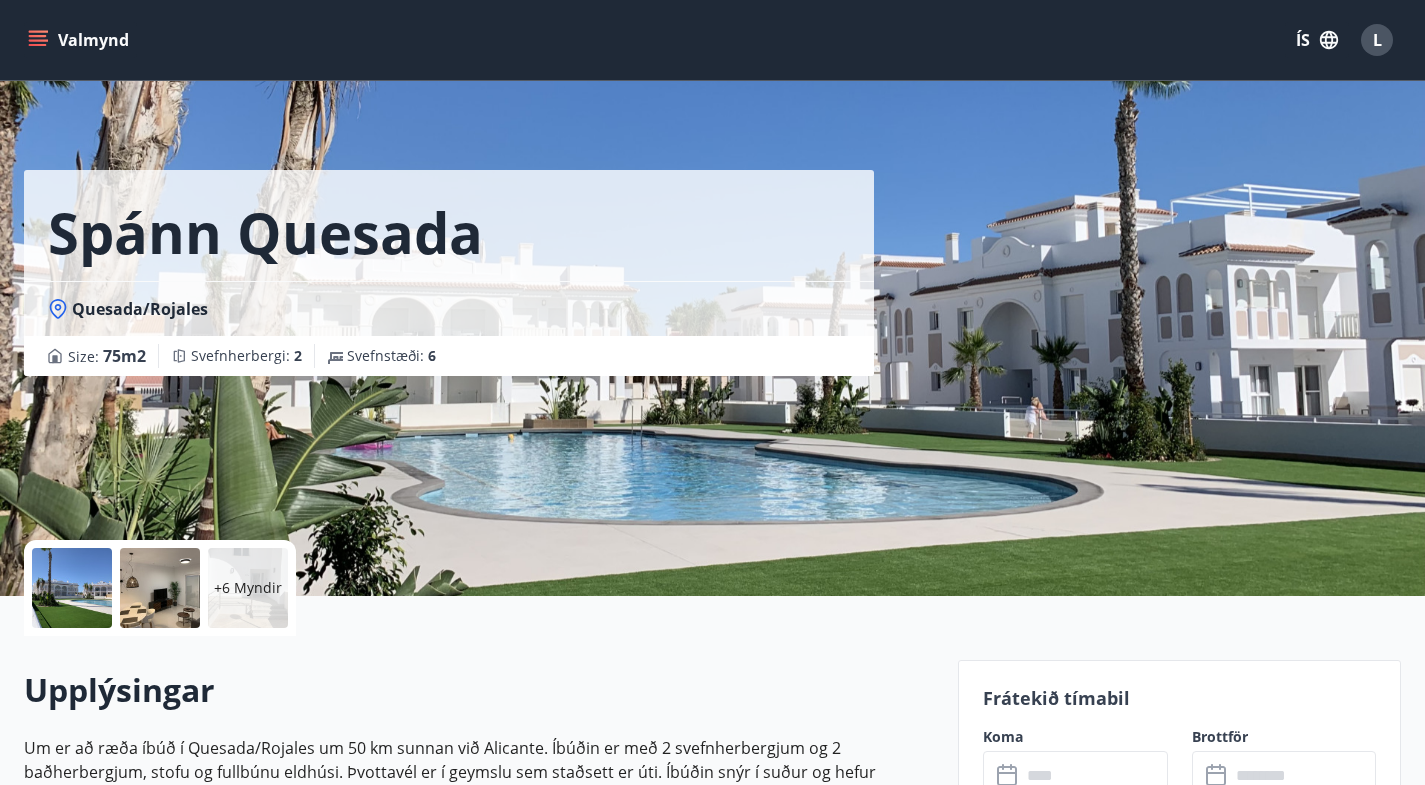 scroll, scrollTop: 0, scrollLeft: 0, axis: both 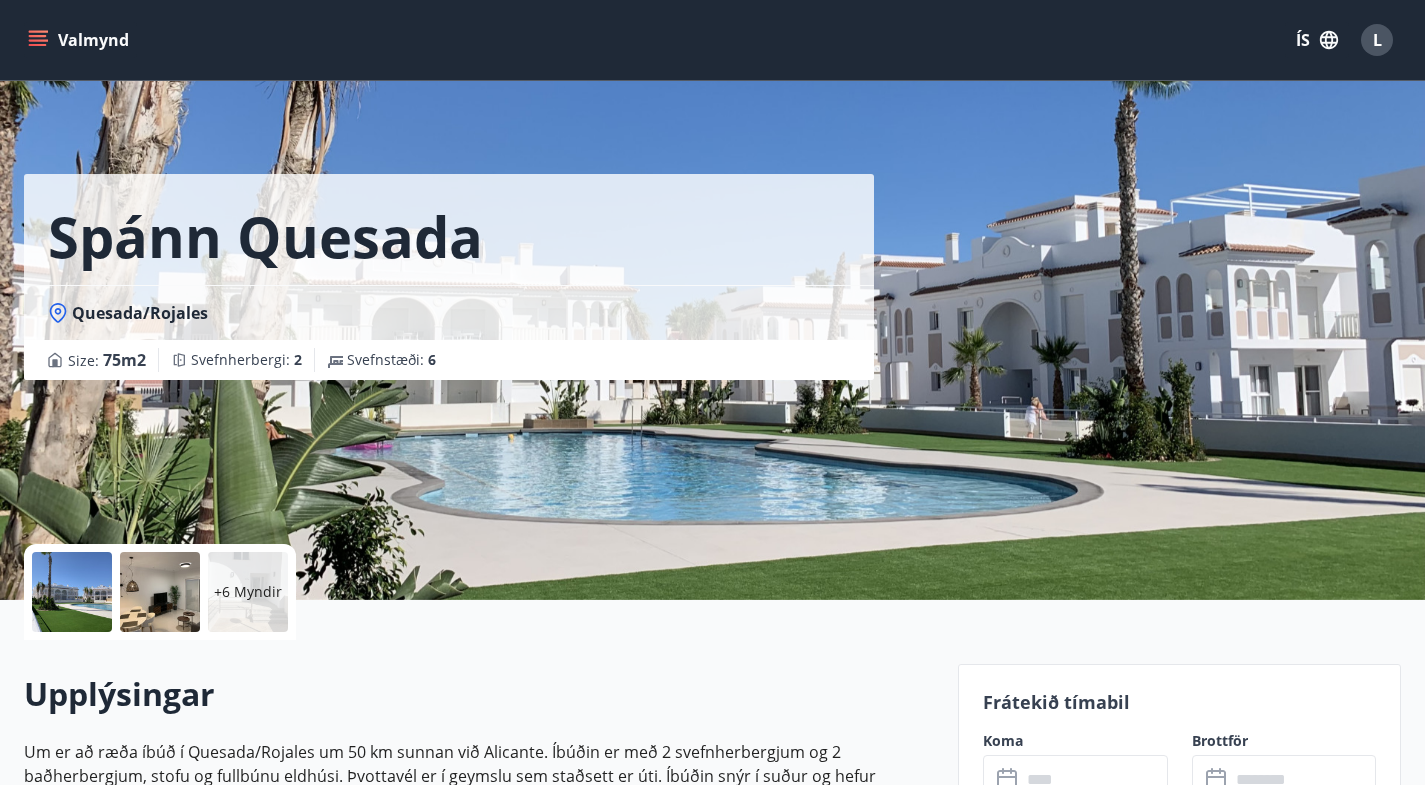 click on "Valmynd" at bounding box center (80, 40) 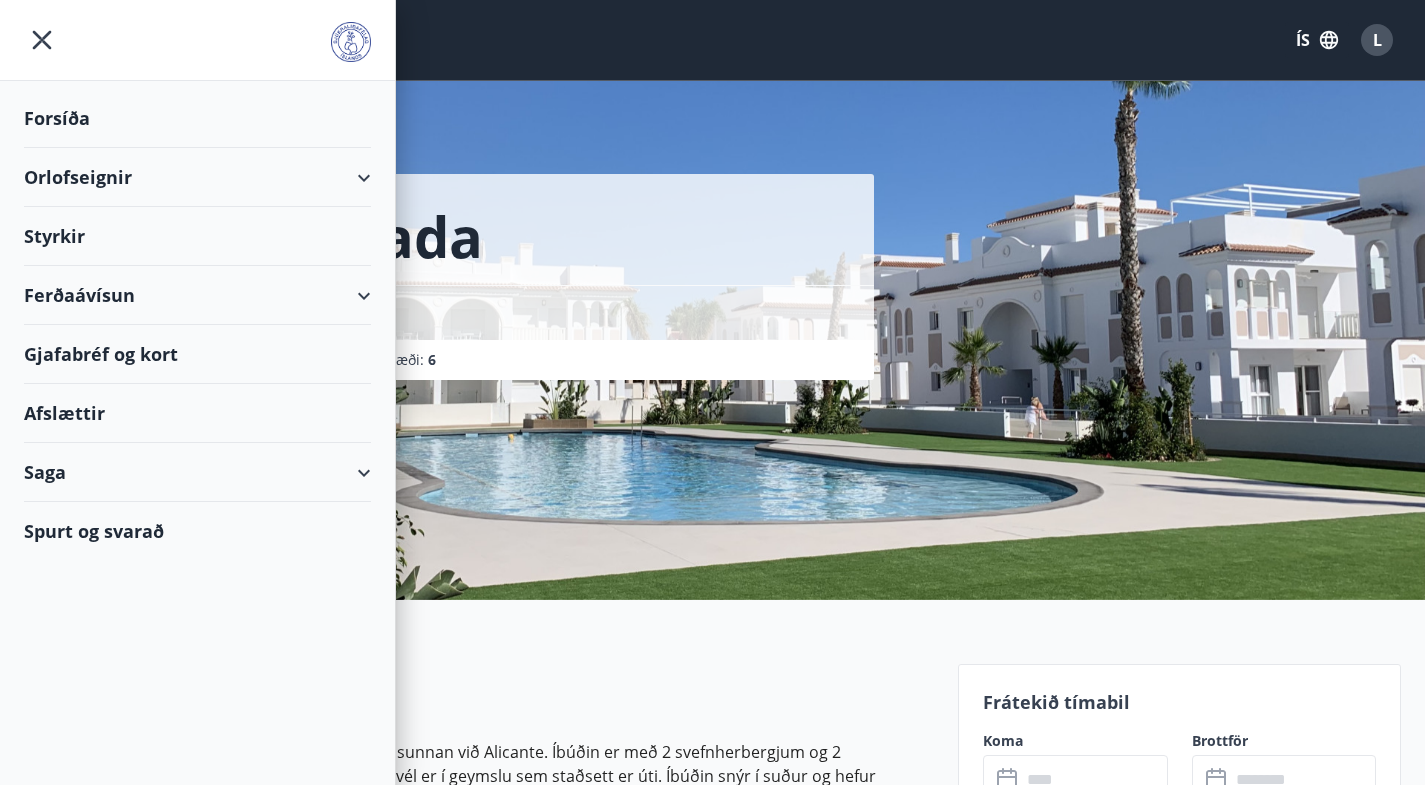 click on "Orlofseignir" at bounding box center [197, 177] 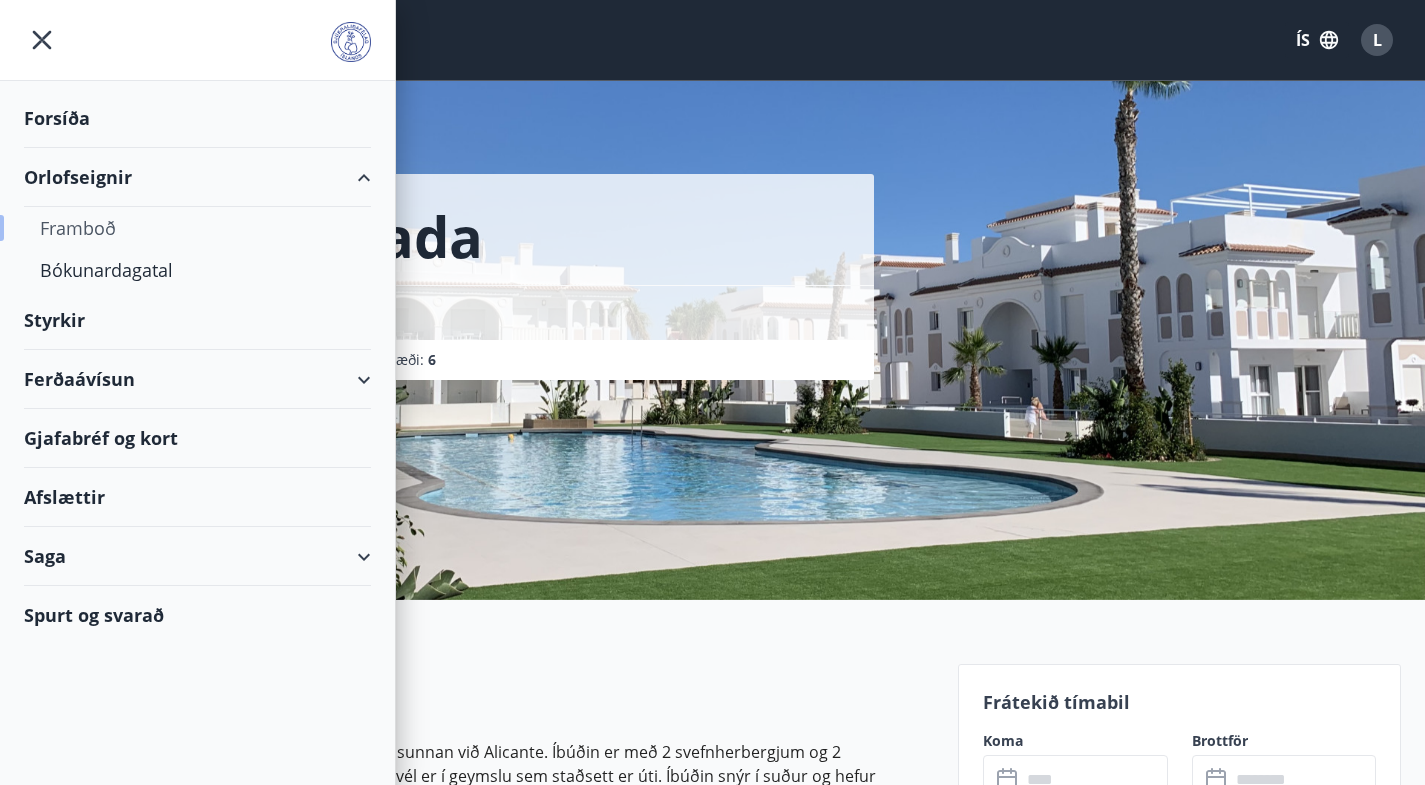 click on "Framboð" at bounding box center (197, 228) 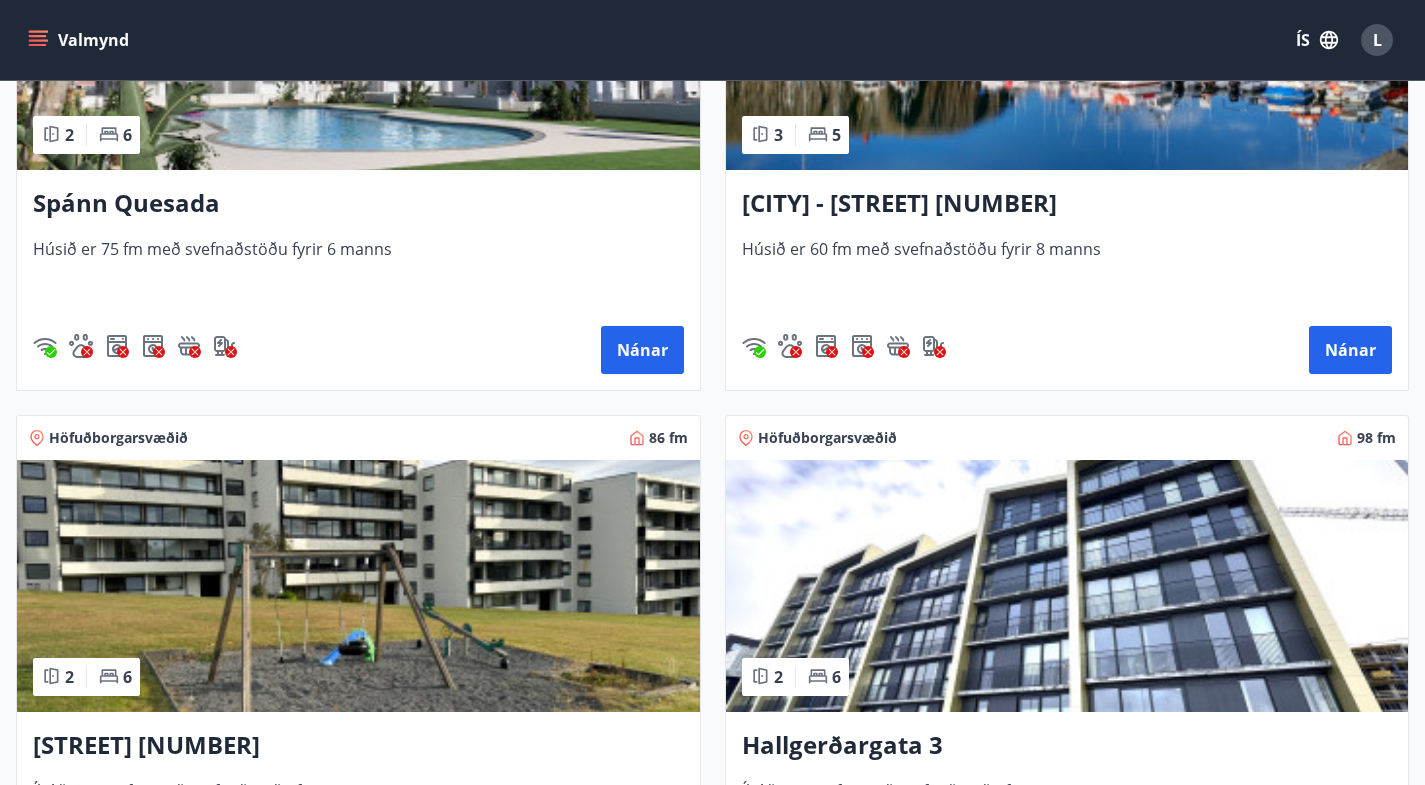scroll, scrollTop: 2469, scrollLeft: 0, axis: vertical 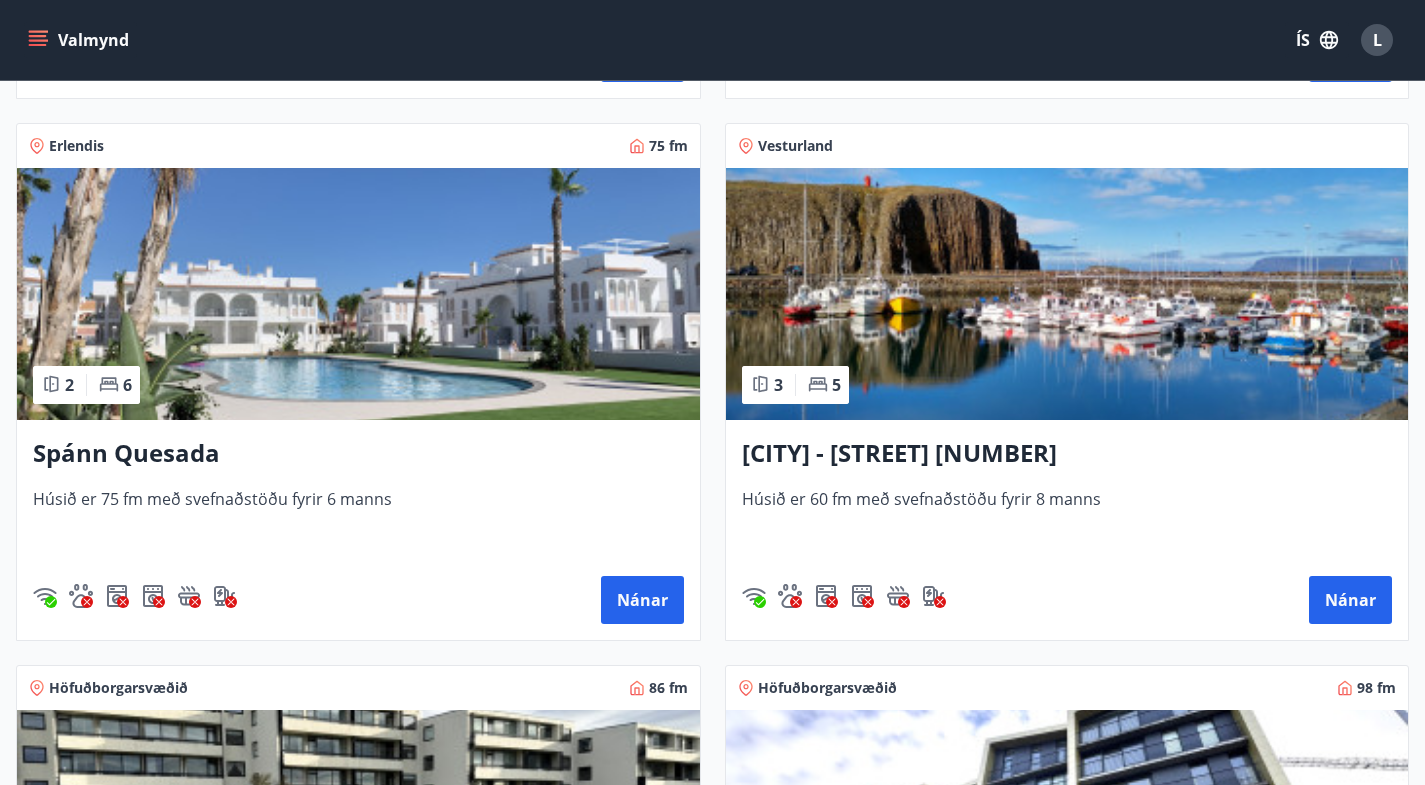 click at bounding box center (1067, 1378) 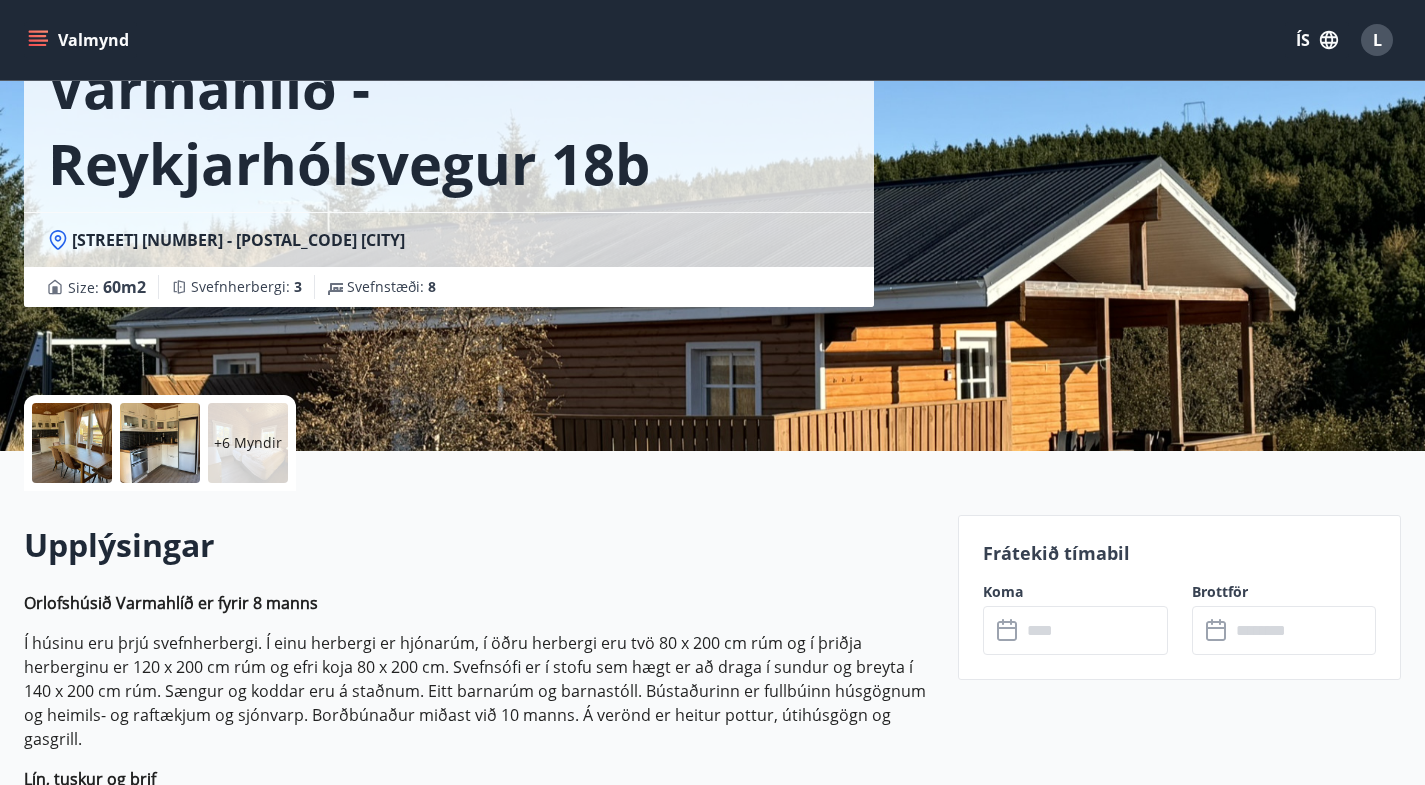 scroll, scrollTop: 169, scrollLeft: 0, axis: vertical 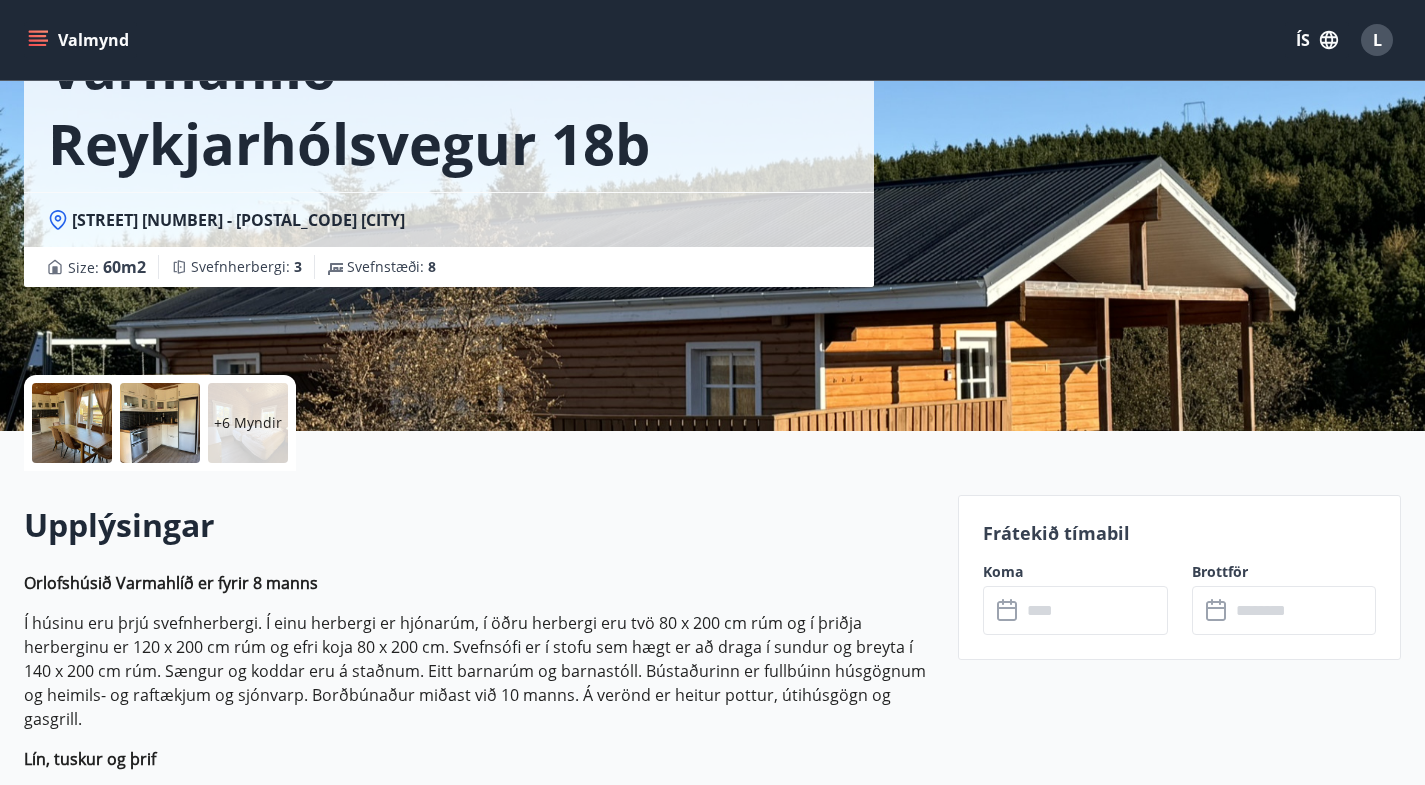 click at bounding box center (1094, 610) 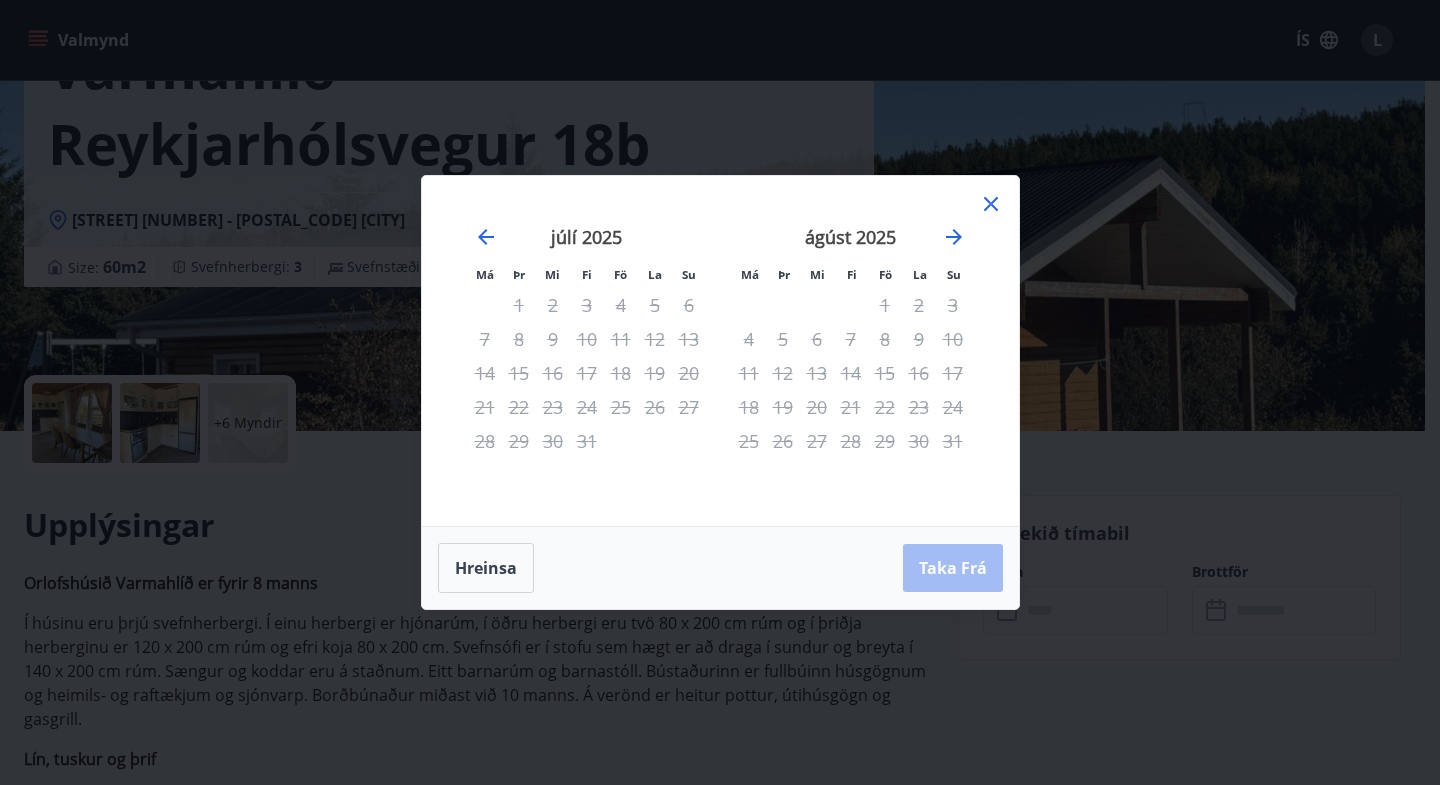 click on "Má Þr Mi Fi Fö La Su Má Þr Mi Fi Fö La Su júní 2025 1 2 3 4 5 6 7 8 9 10 11 12 13 14 15 16 17 18 19 20 21 22 23 24 25 26 27 28 29 30 júlí 2025 1 2 3 4 5 6 7 8 9 10 11 12 13 14 15 16 17 18 19 20 21 22 23 24 25 26 27 28 29 30 31 ágúst 2025 1 2 3 4 5 6 7 8 9 10 11 12 13 14 15 16 17 18 19 20 21 22 23 24 25 26 27 28 29 30 31 september 2025 1 2 3 4 5 6 7 8 9 10 11 12 13 14 15 16 17 18 19 20 21 22 23 24 25 26 27 28 29 30 Hreinsa Taka Frá" at bounding box center [720, 392] 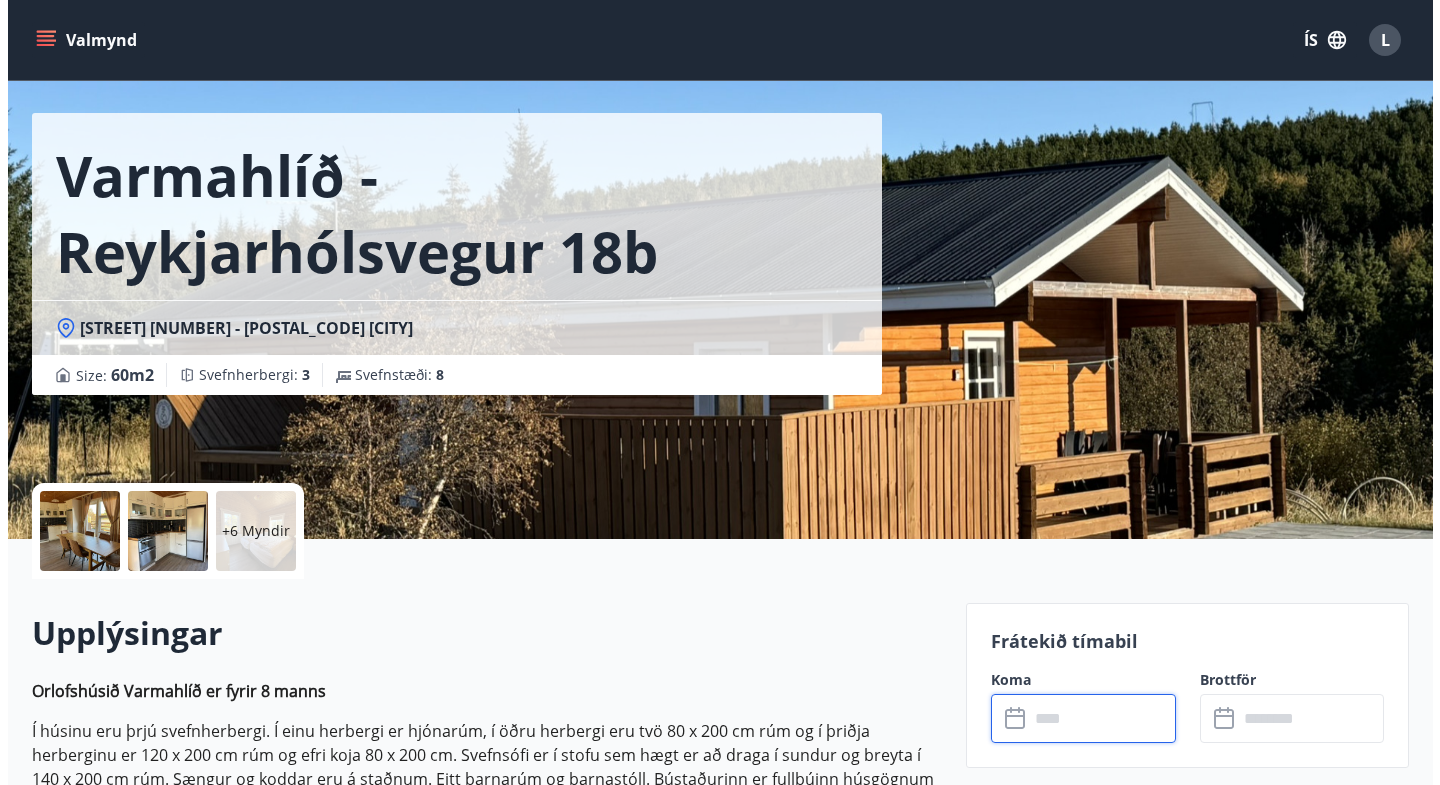 scroll, scrollTop: 0, scrollLeft: 0, axis: both 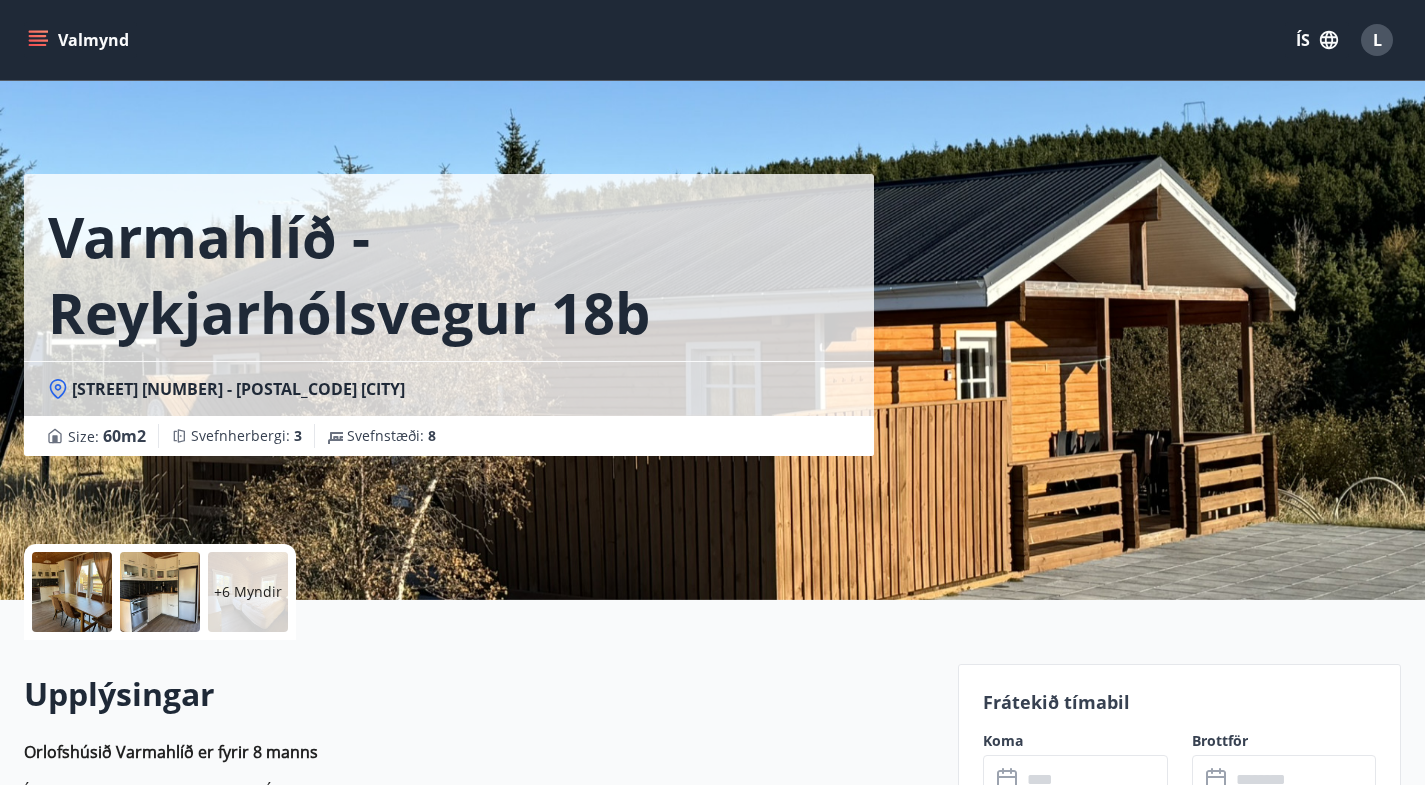 click on "+6 Myndir" at bounding box center (248, 592) 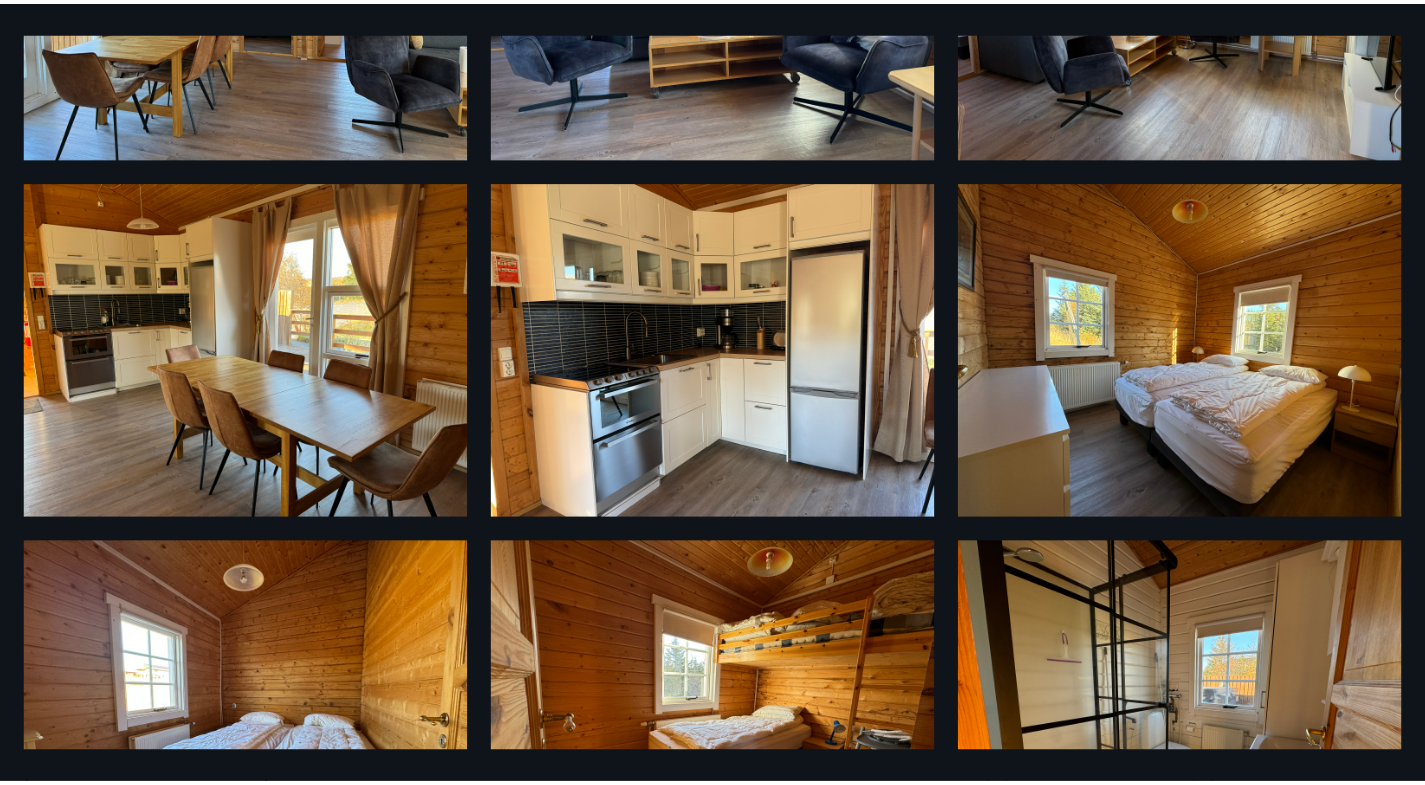 scroll, scrollTop: 0, scrollLeft: 0, axis: both 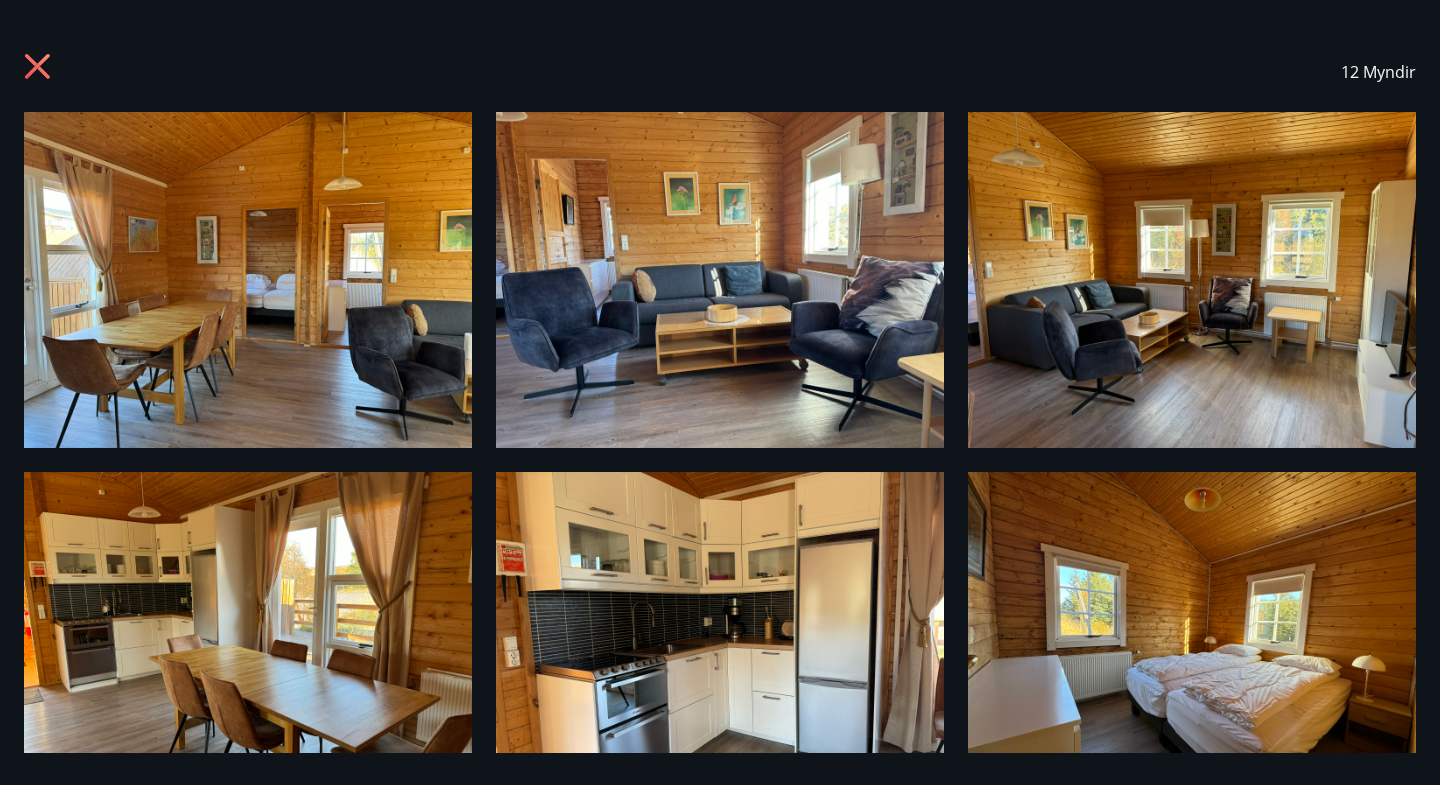 click 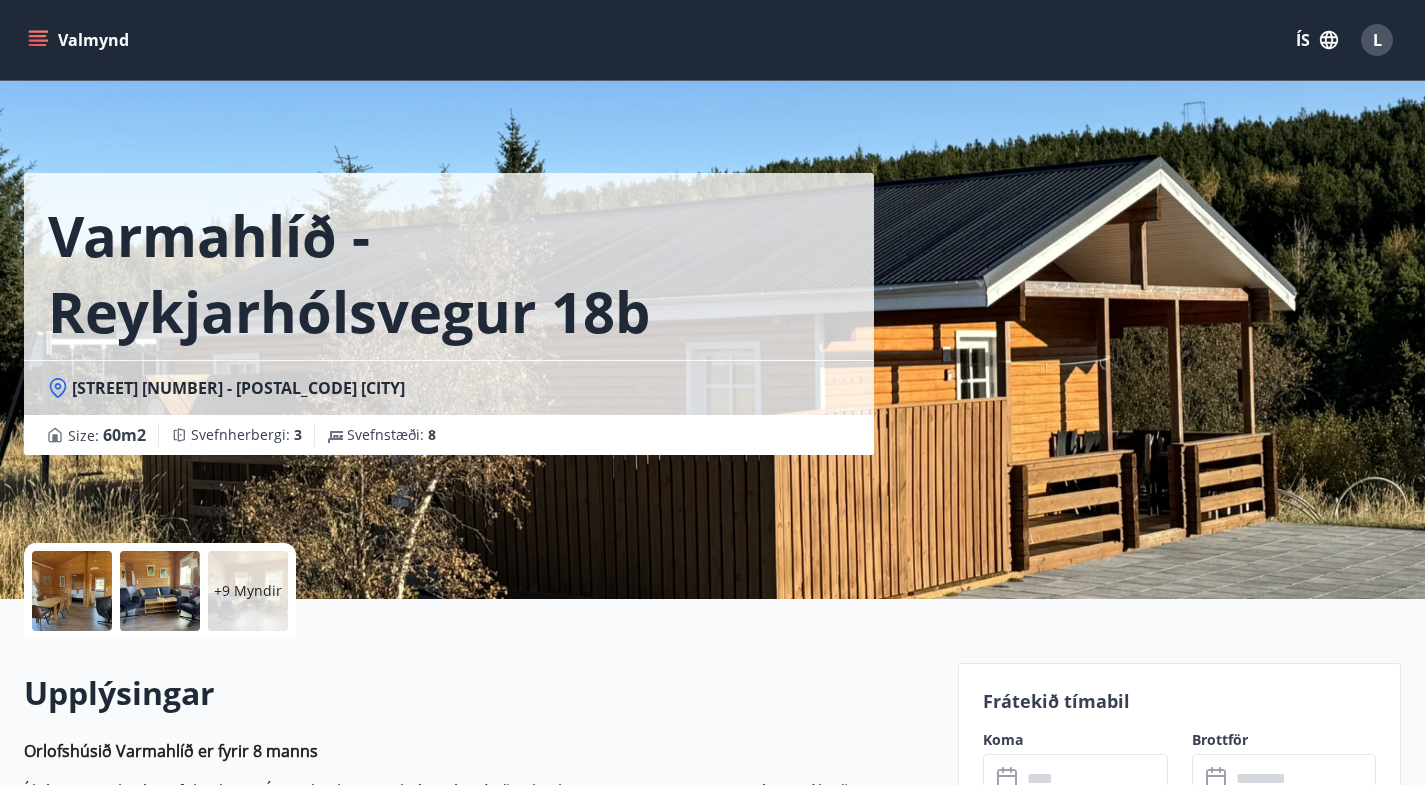 scroll, scrollTop: 0, scrollLeft: 0, axis: both 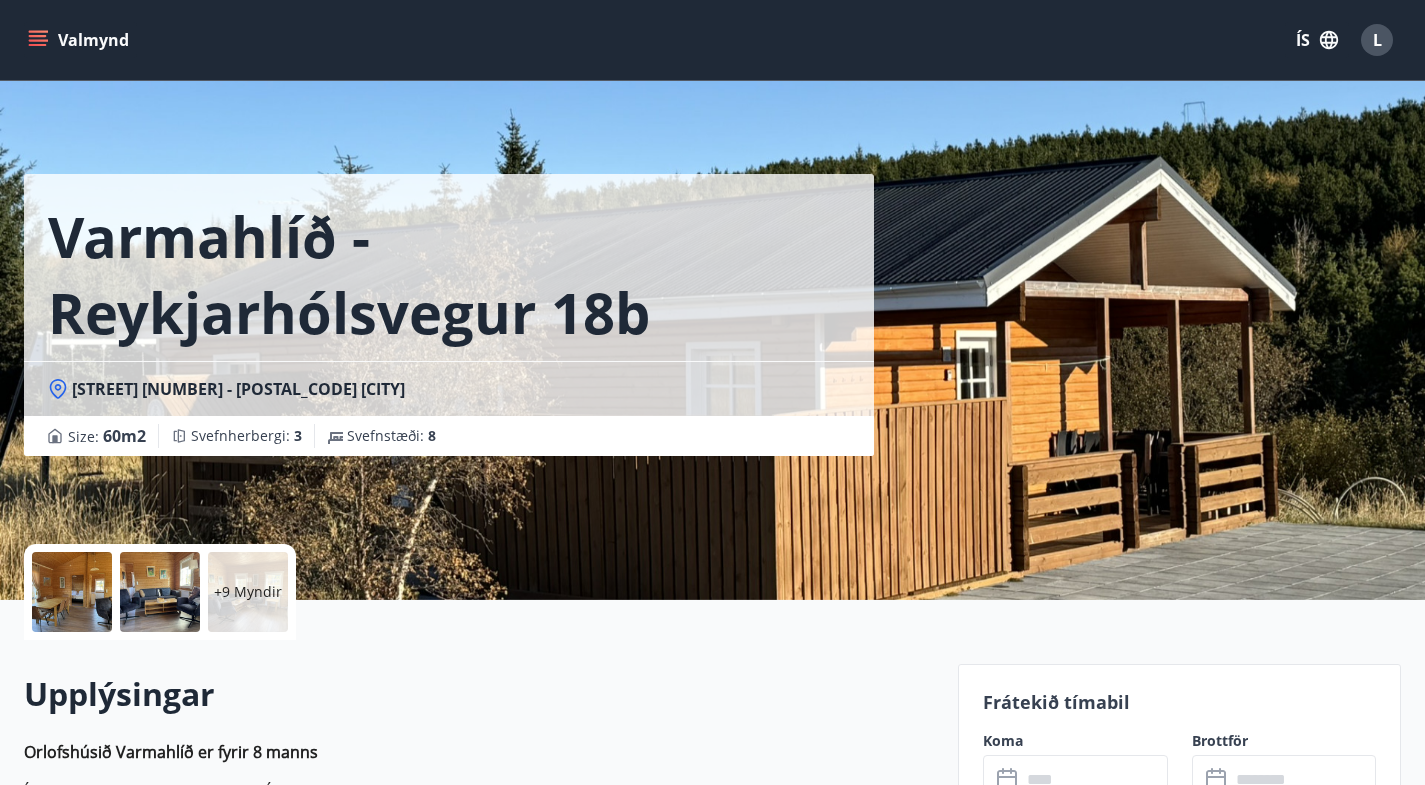 click on "Valmynd" at bounding box center (80, 40) 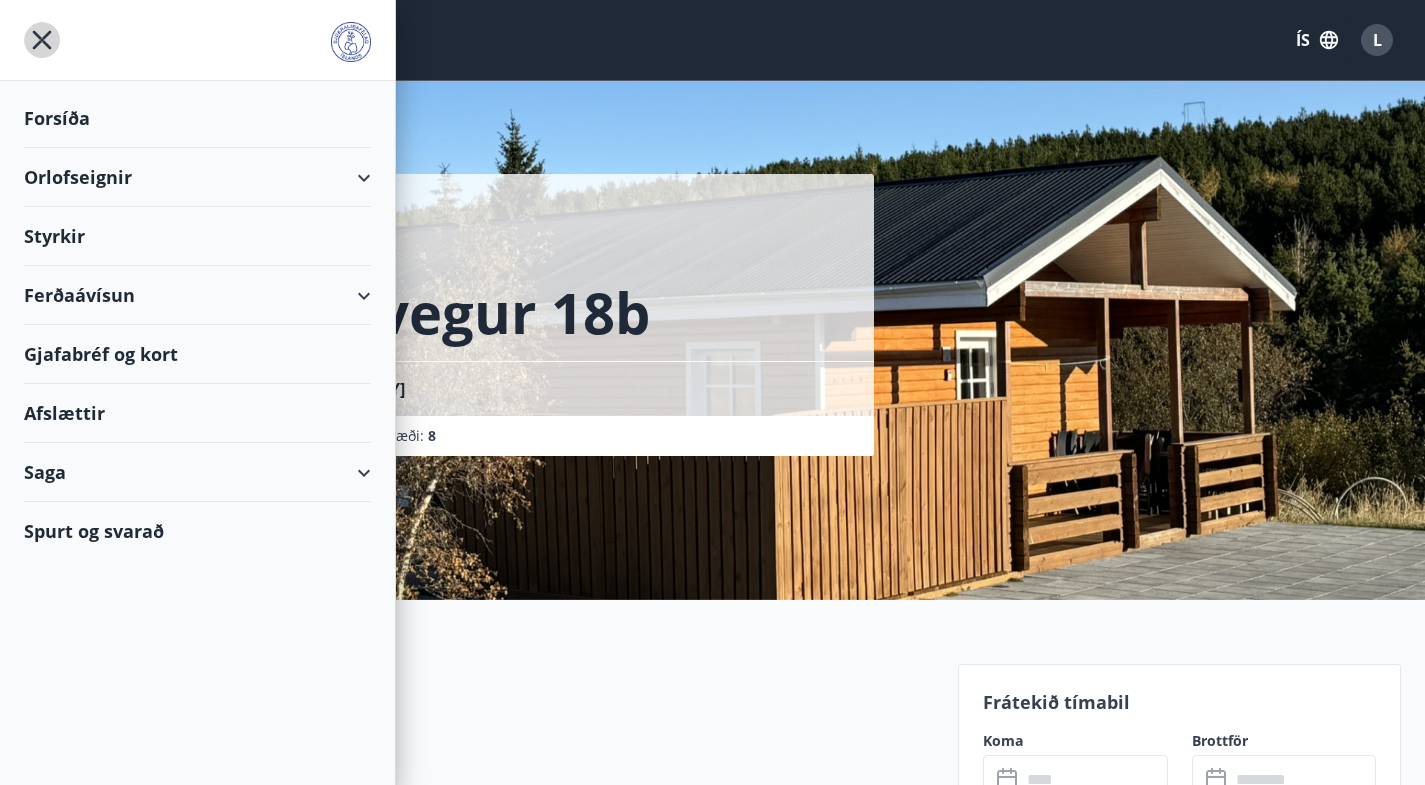 click 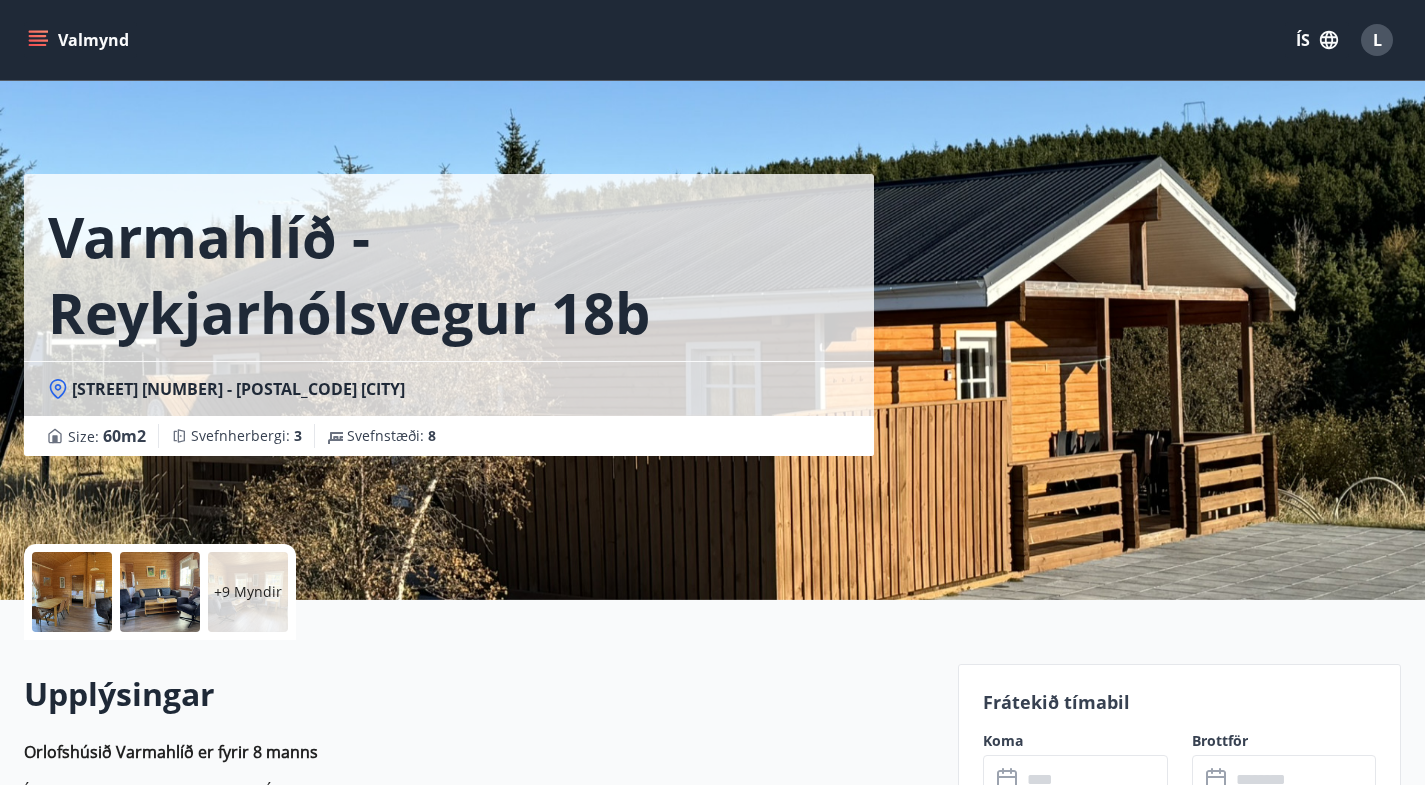 click on "Valmynd" at bounding box center (80, 40) 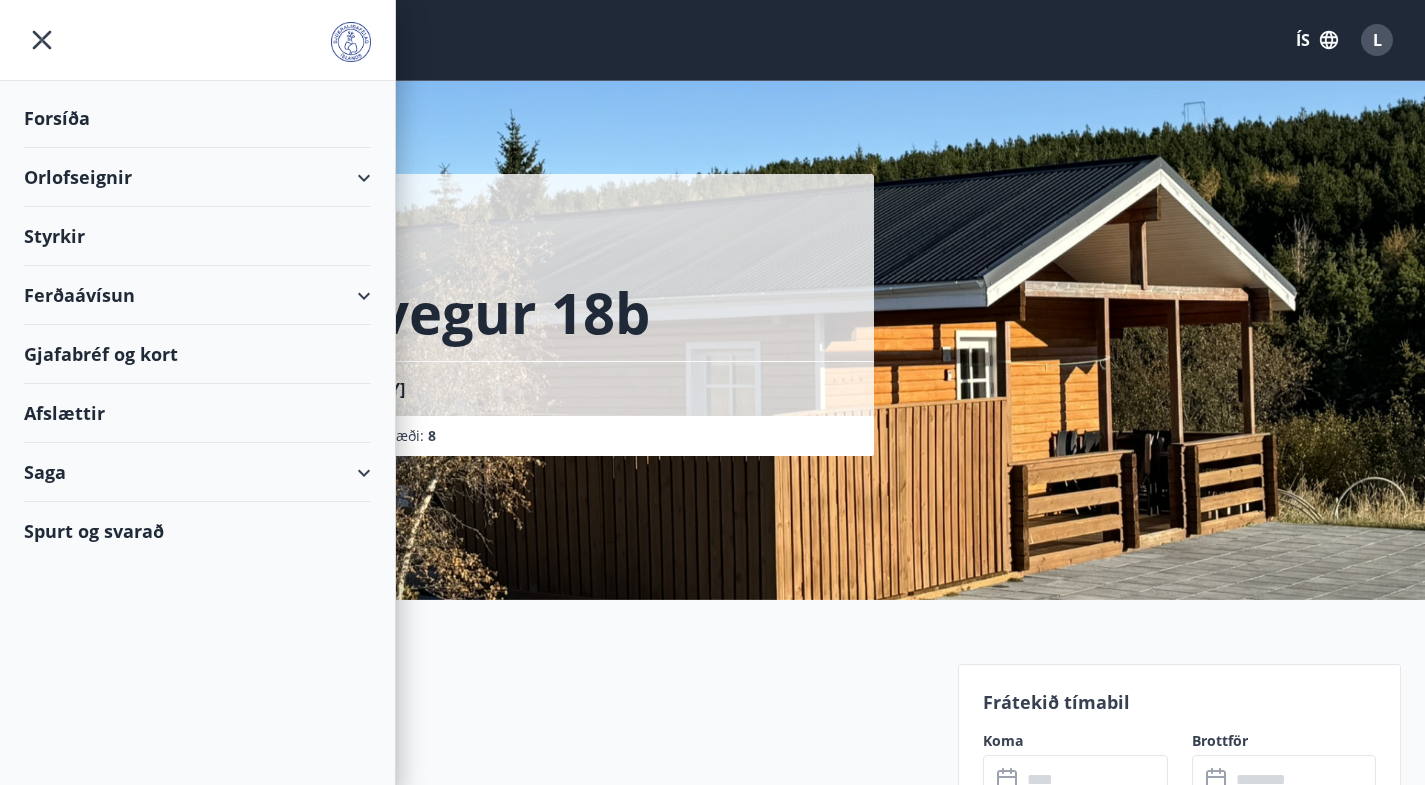 click on "Varmahlíð - Reykjarhólsvegur 18b" at bounding box center (449, 267) 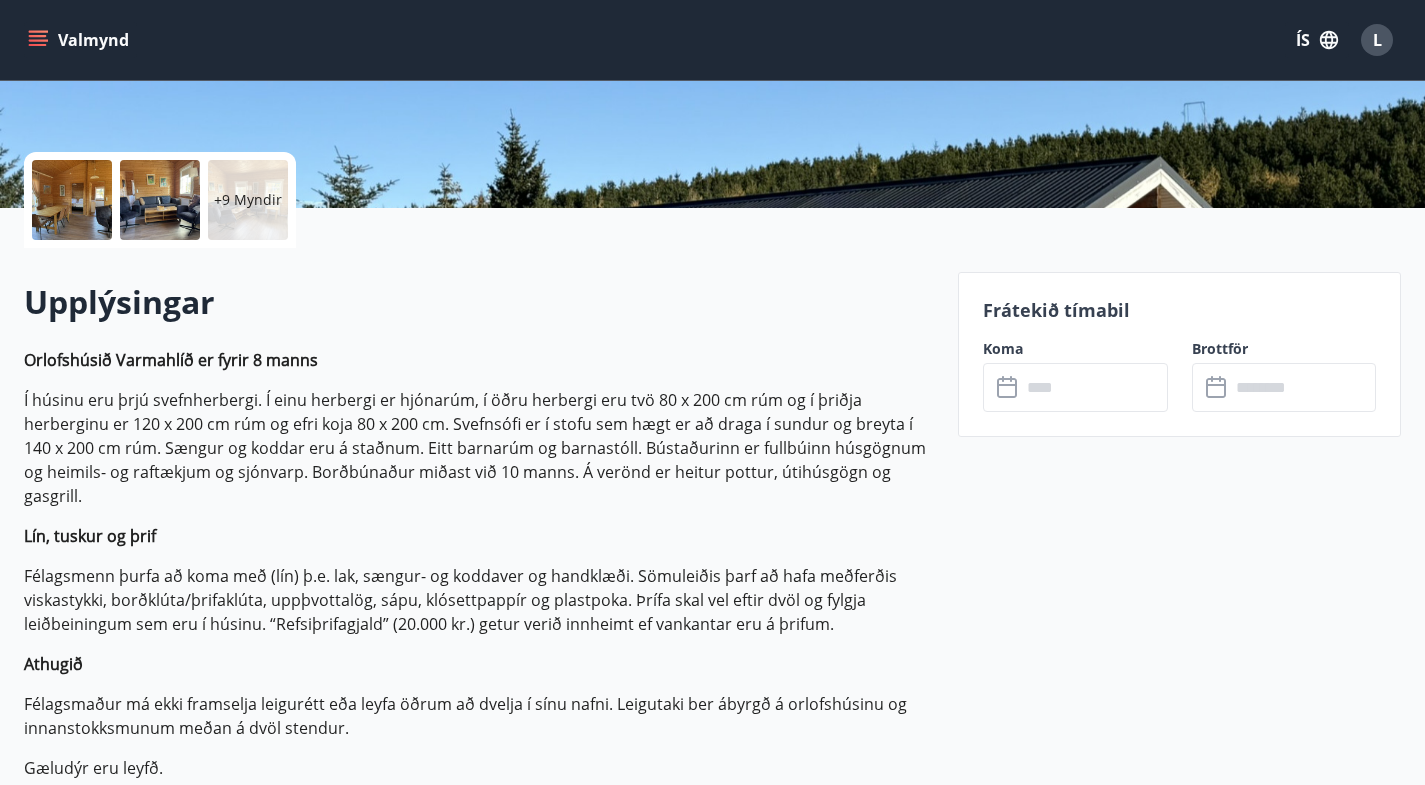 scroll, scrollTop: 0, scrollLeft: 0, axis: both 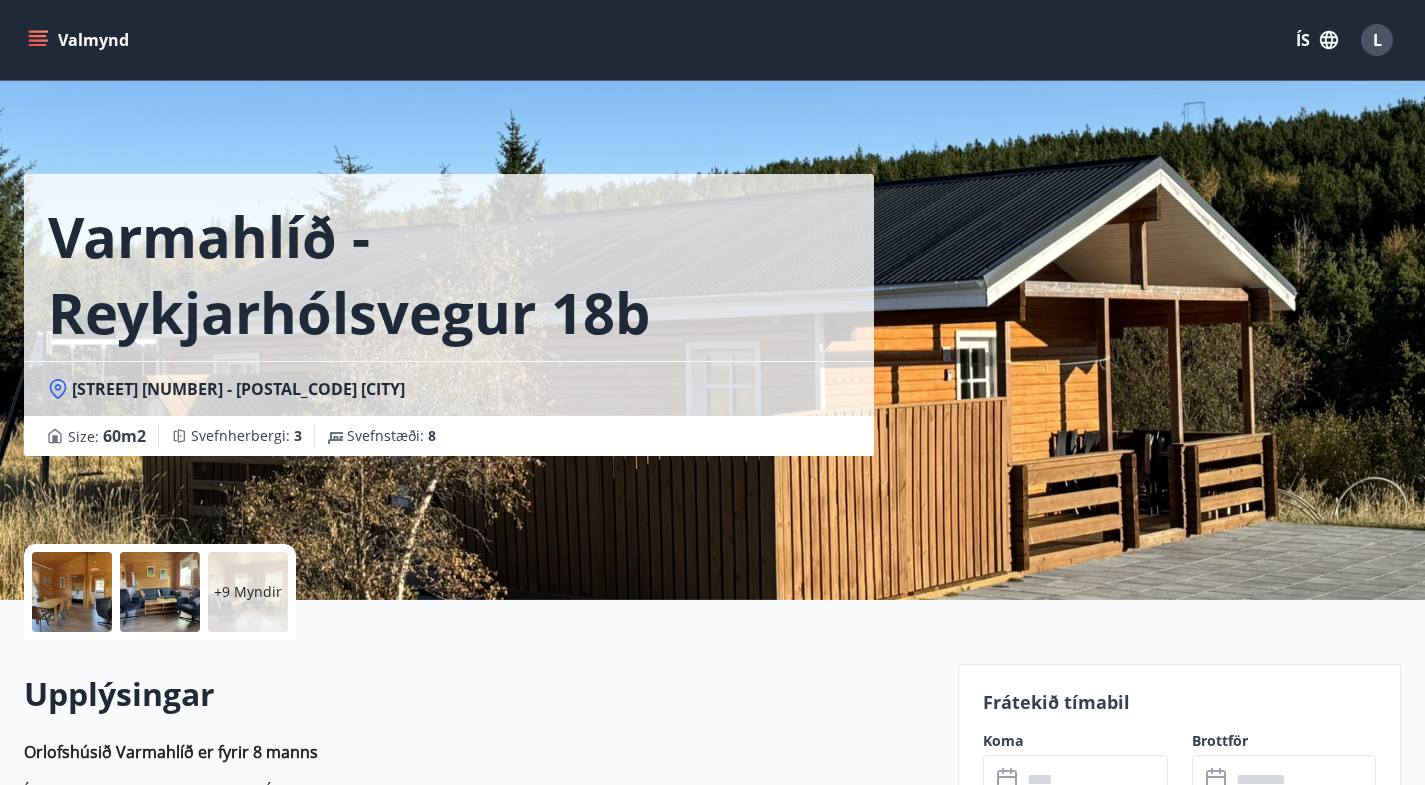 click on "Valmynd" at bounding box center (80, 40) 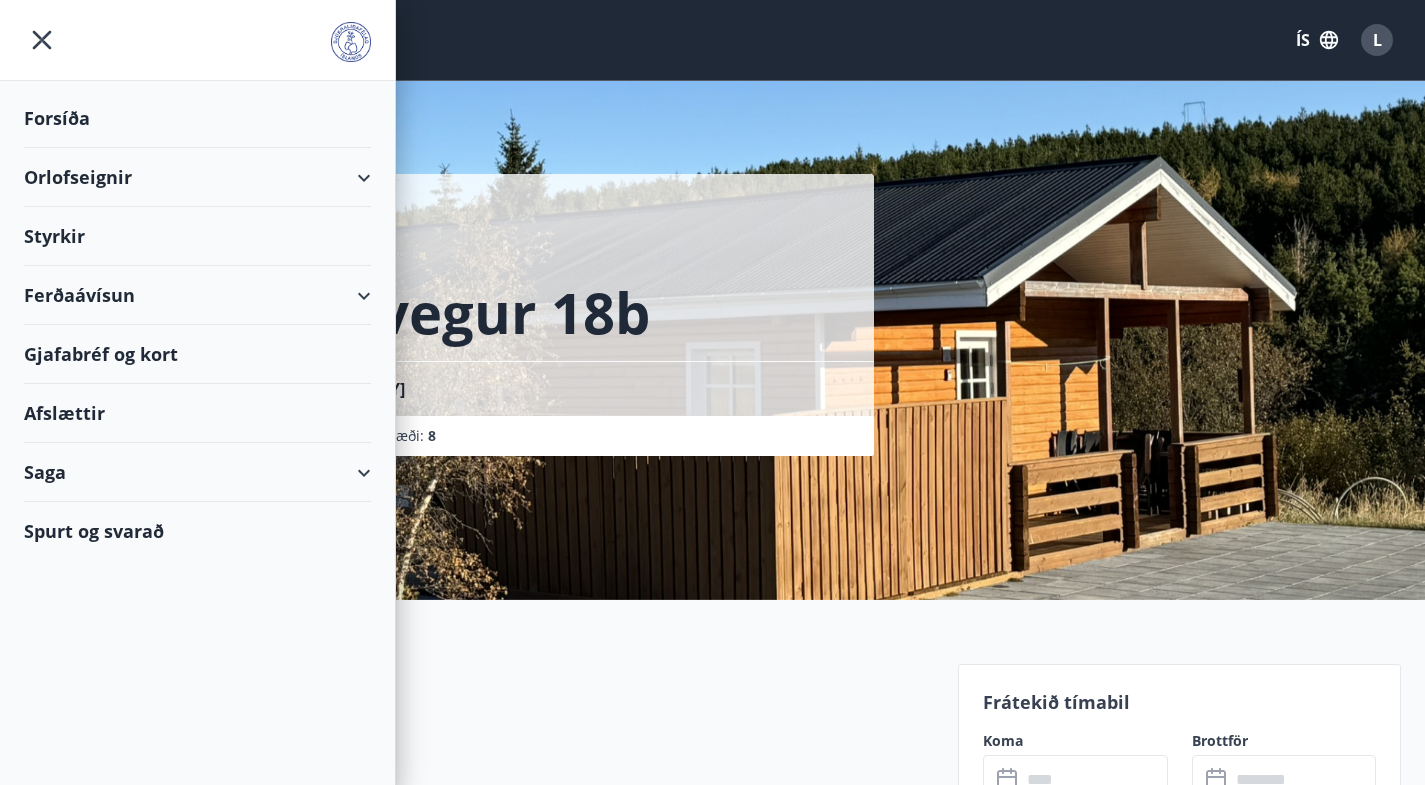 click on "Orlofseignir" at bounding box center [197, 177] 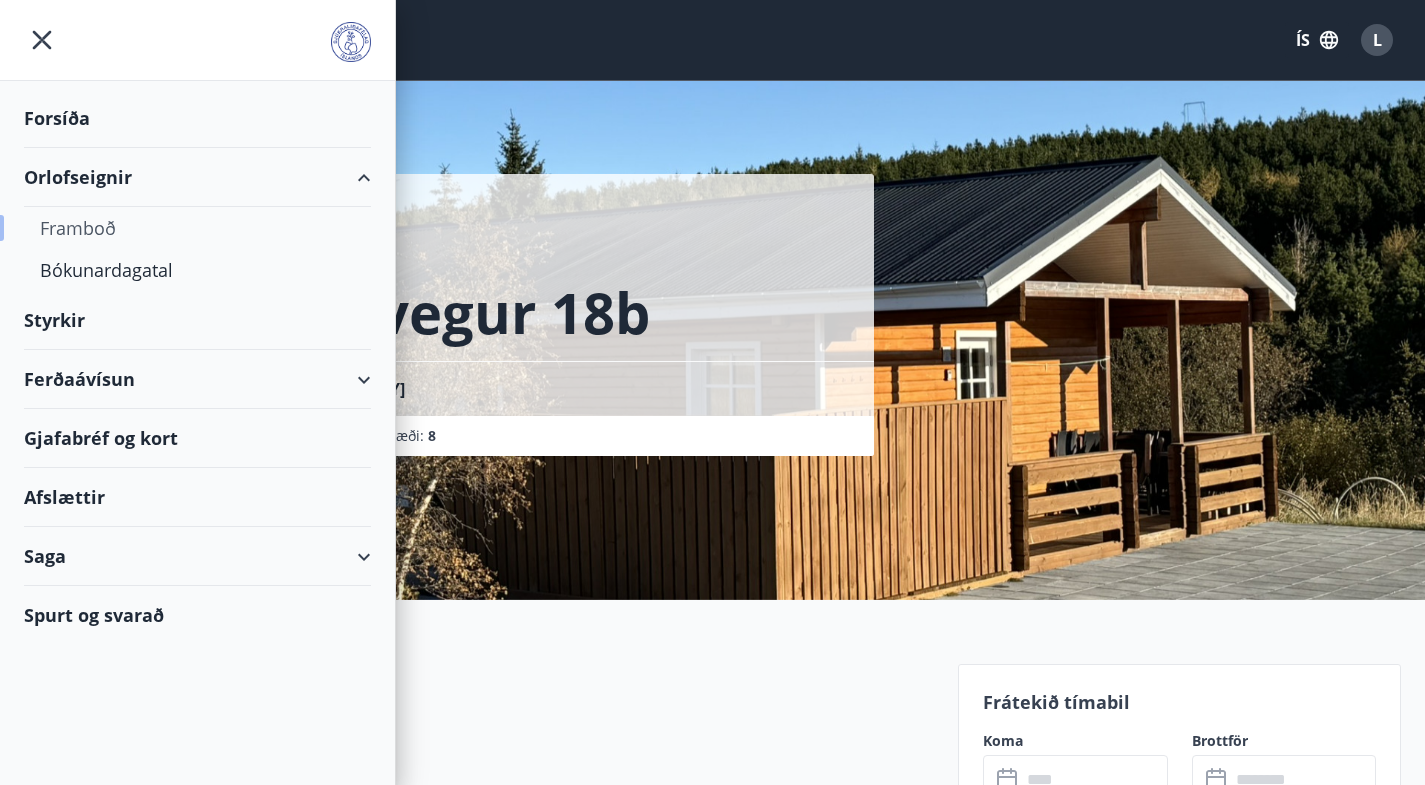 click on "Framboð" at bounding box center [197, 228] 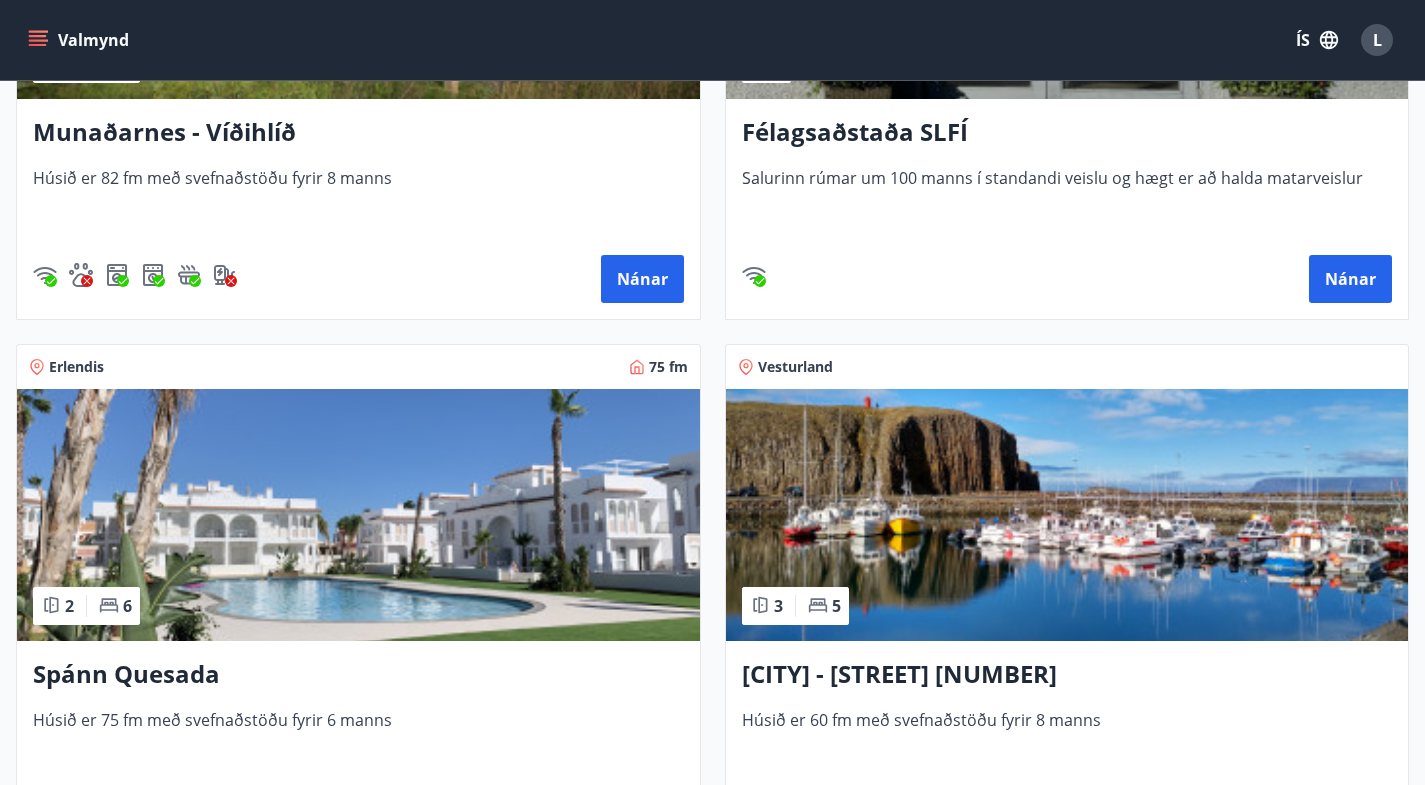 scroll, scrollTop: 1721, scrollLeft: 0, axis: vertical 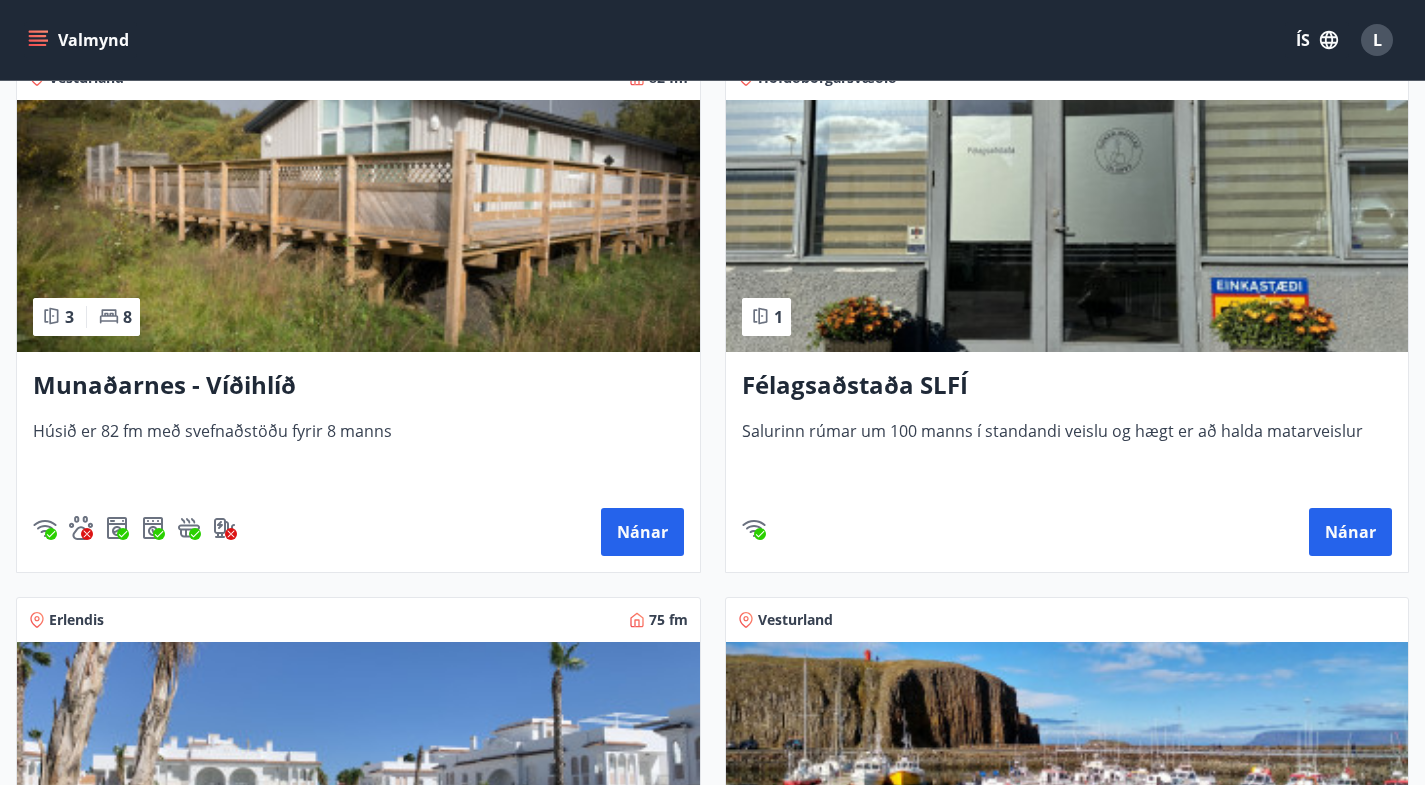 click at bounding box center [358, 768] 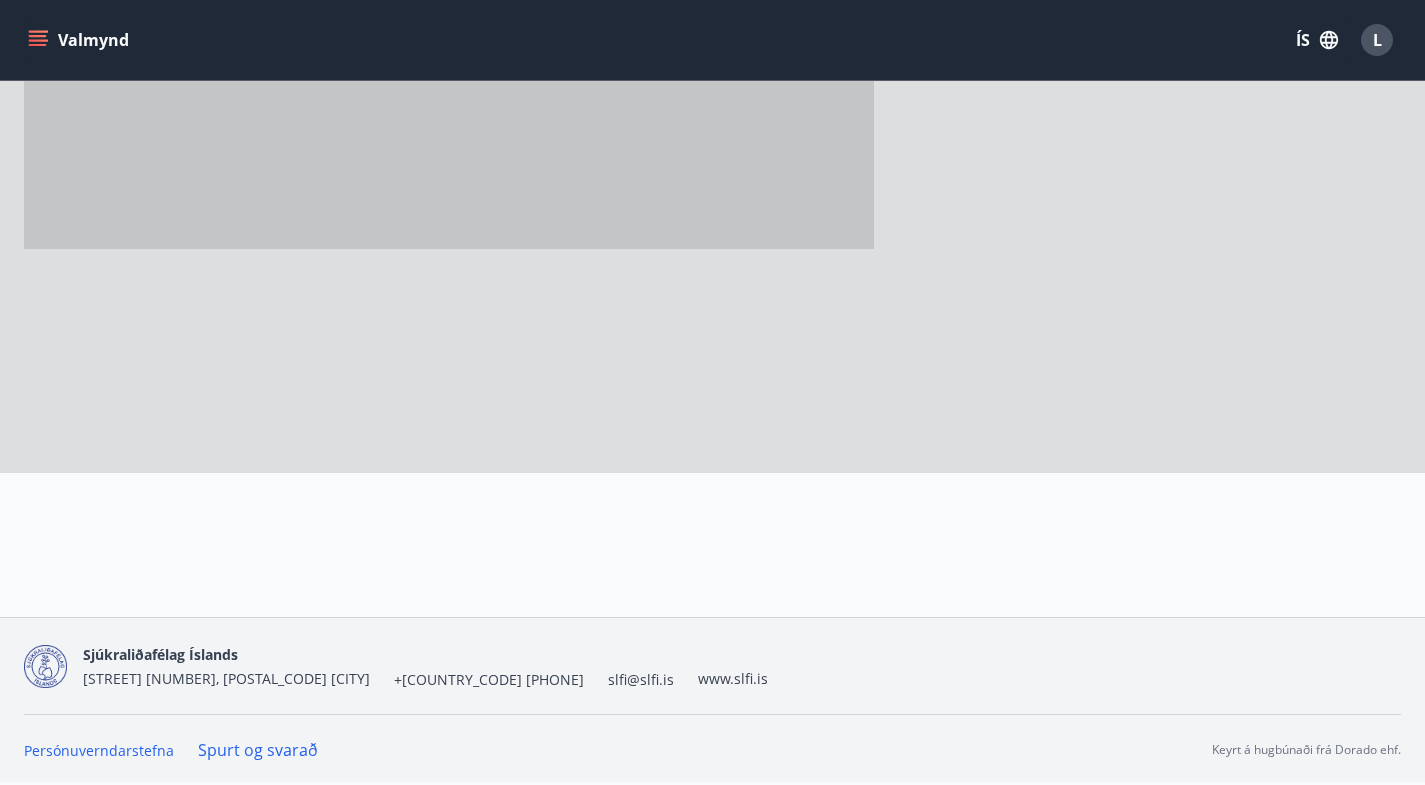 scroll, scrollTop: 267, scrollLeft: 0, axis: vertical 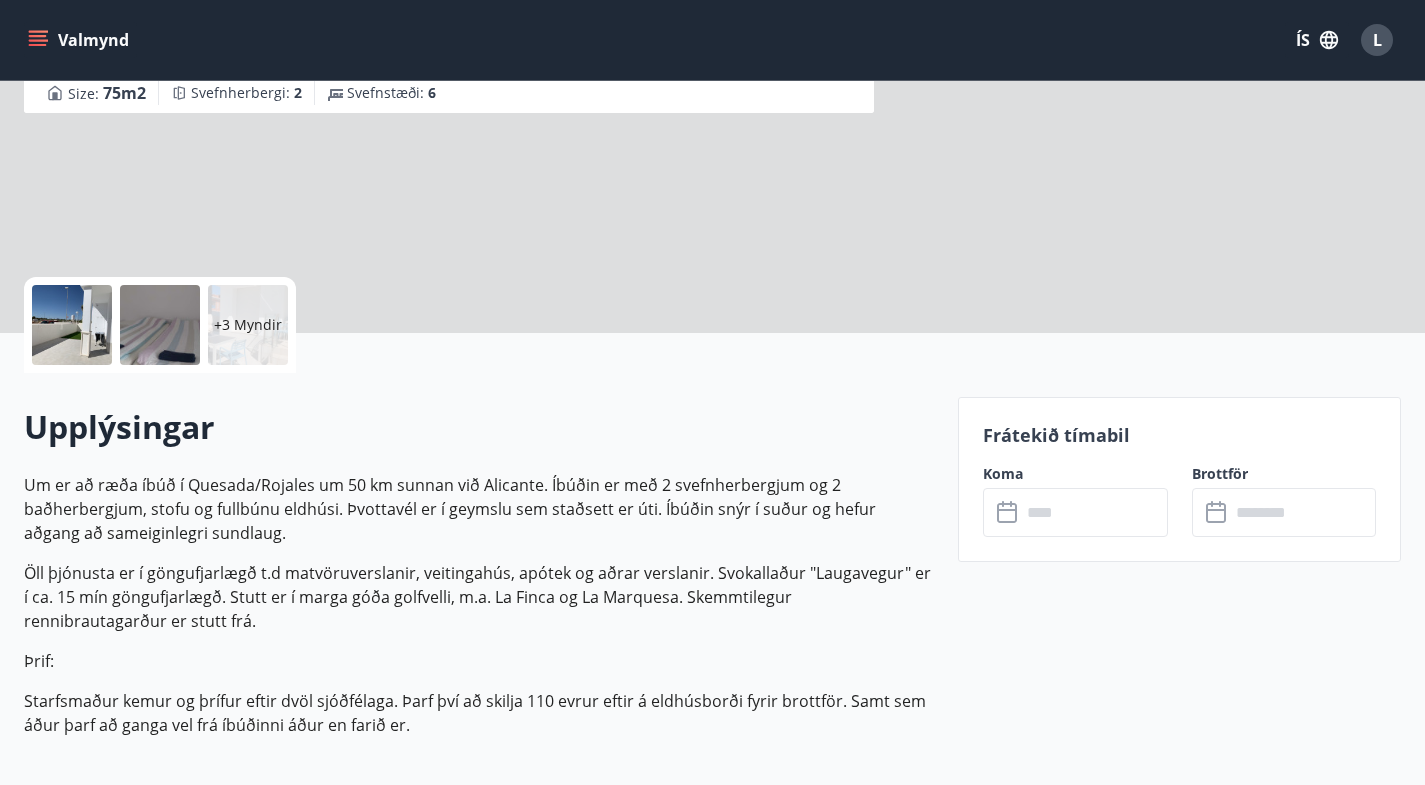 click at bounding box center [1094, 512] 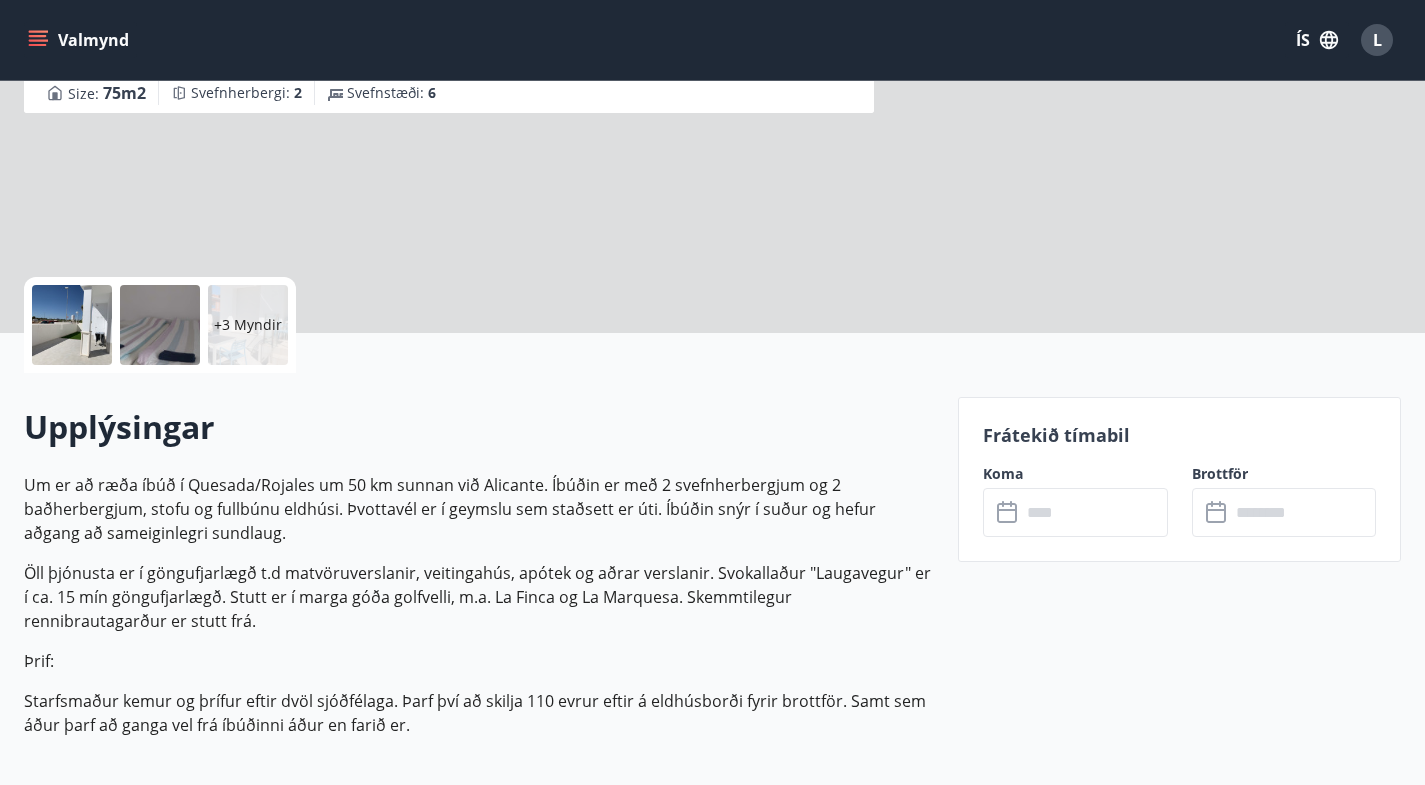 scroll, scrollTop: 399, scrollLeft: 0, axis: vertical 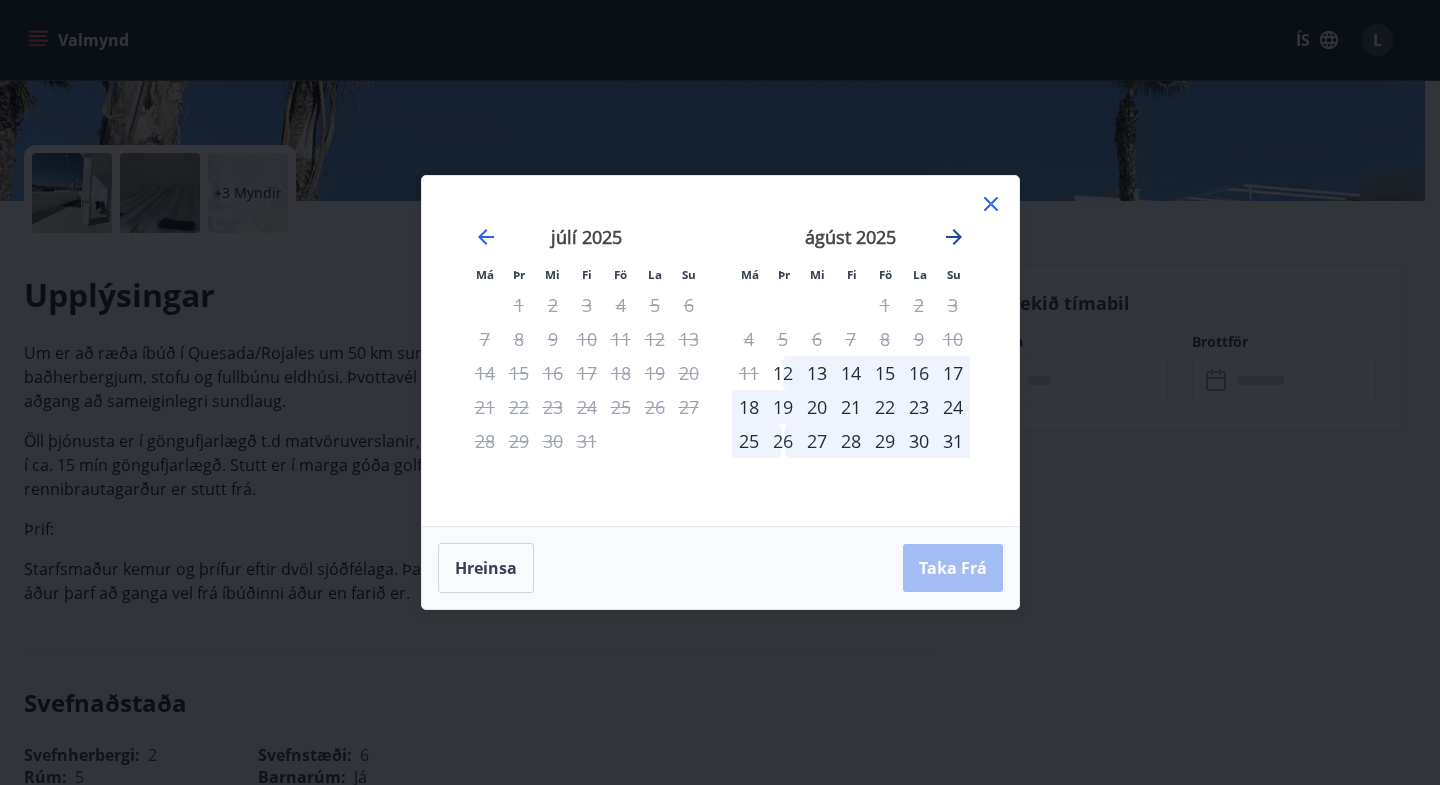 click 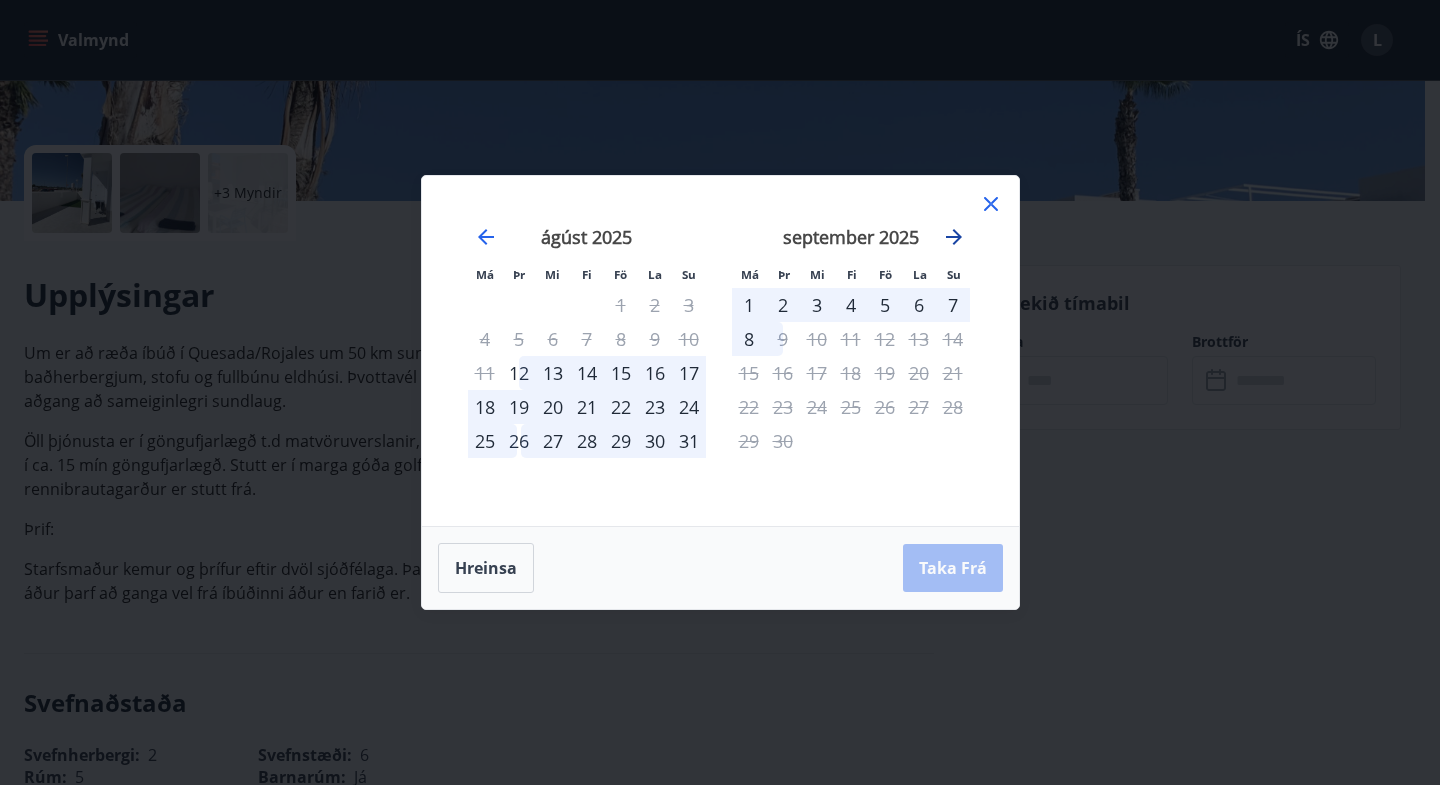 click 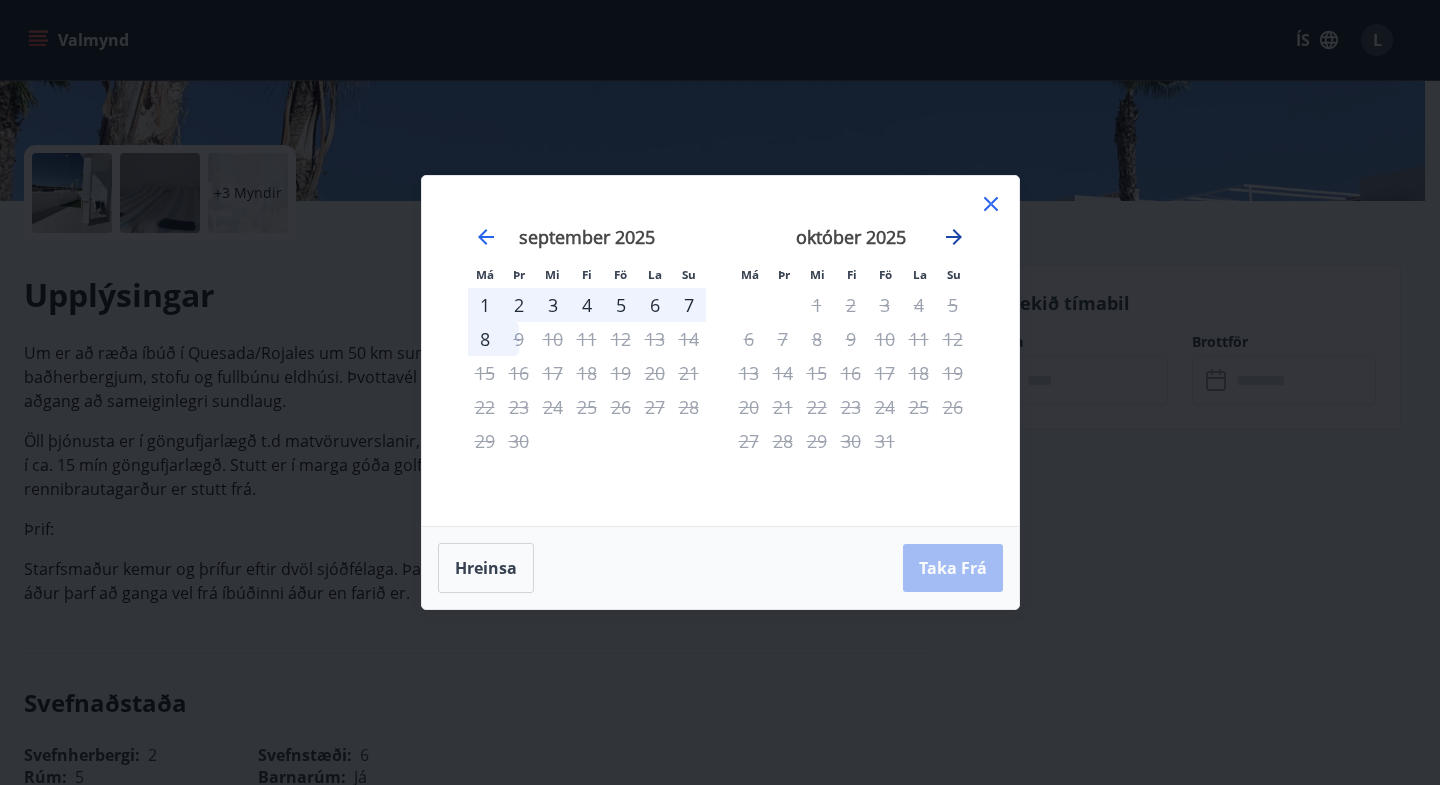 click 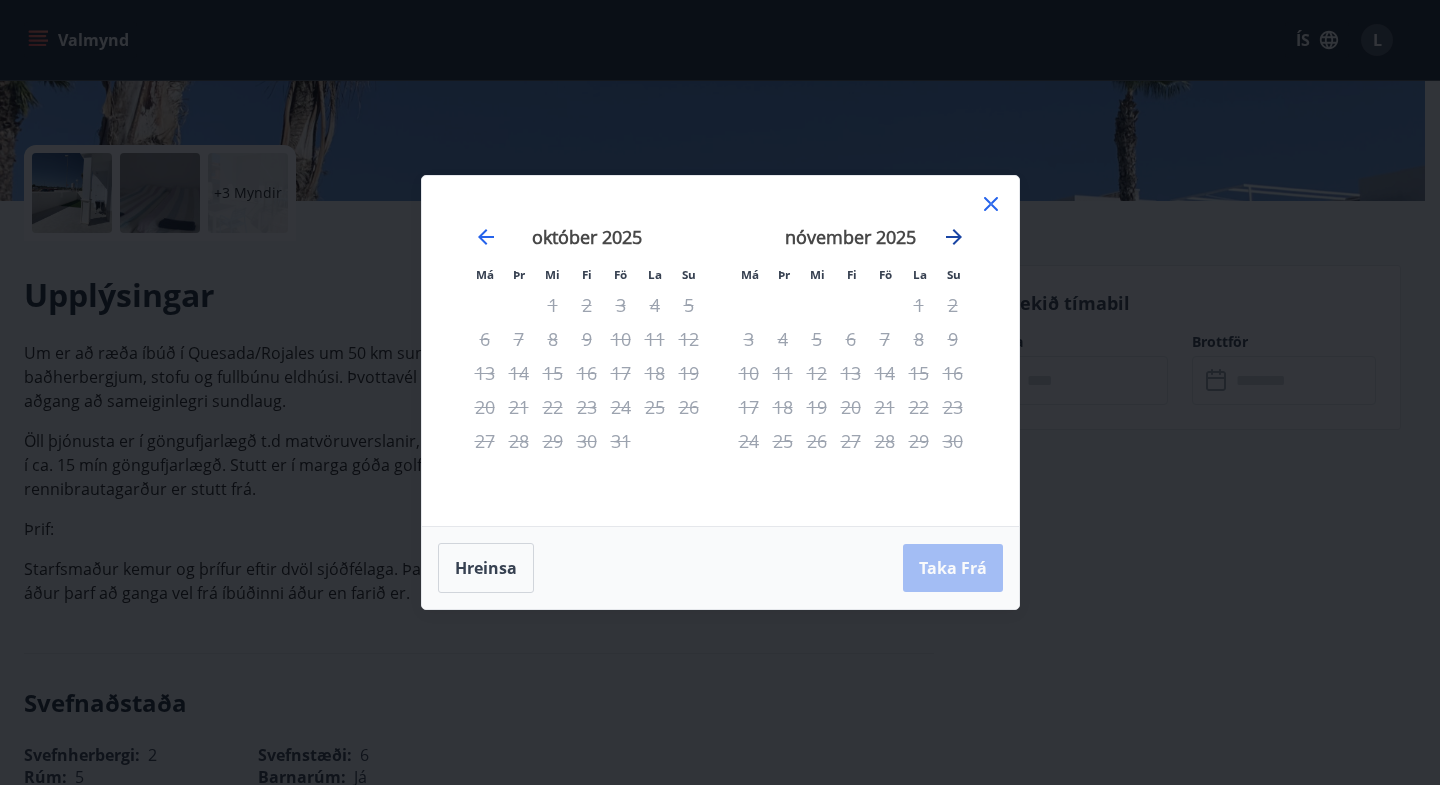 click 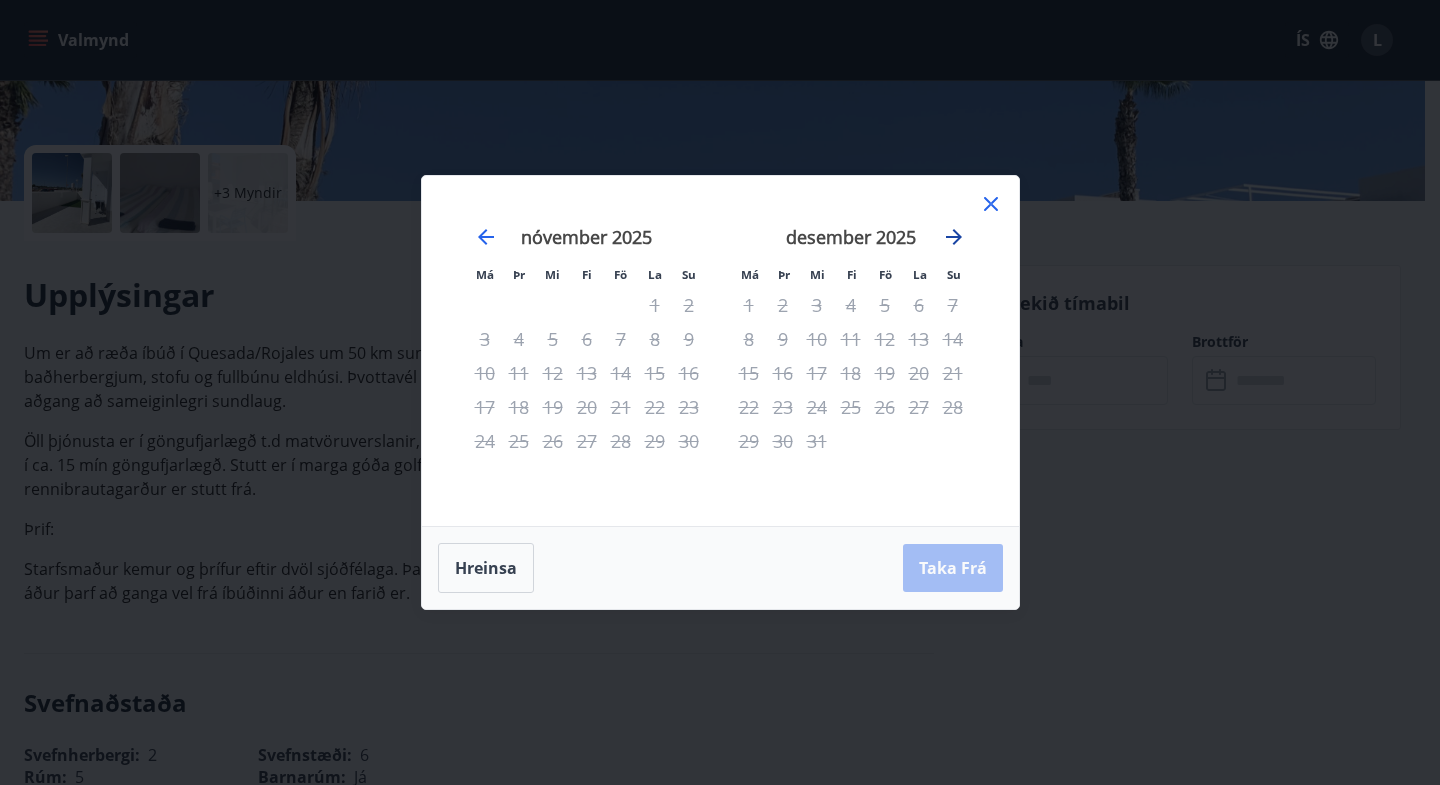 click 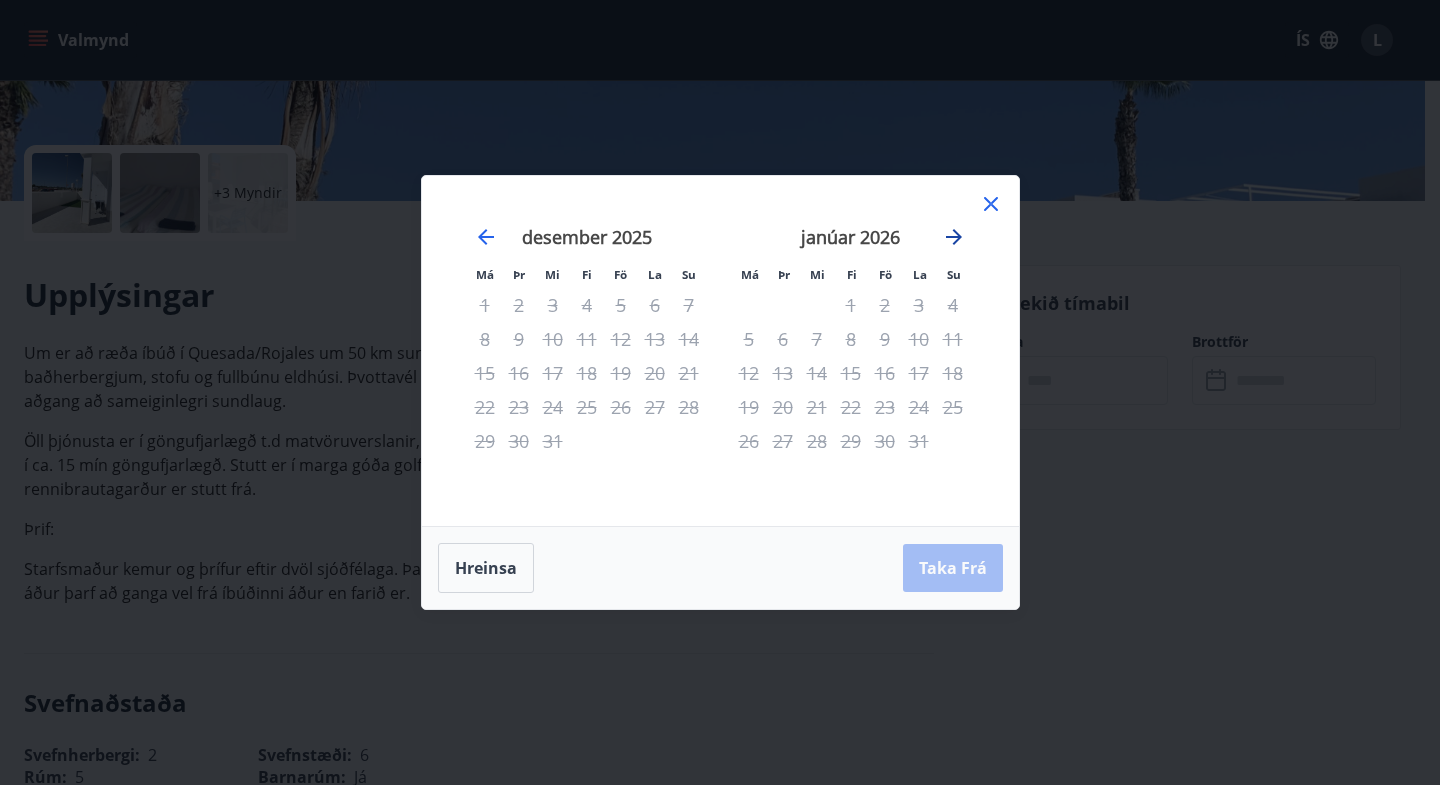 click 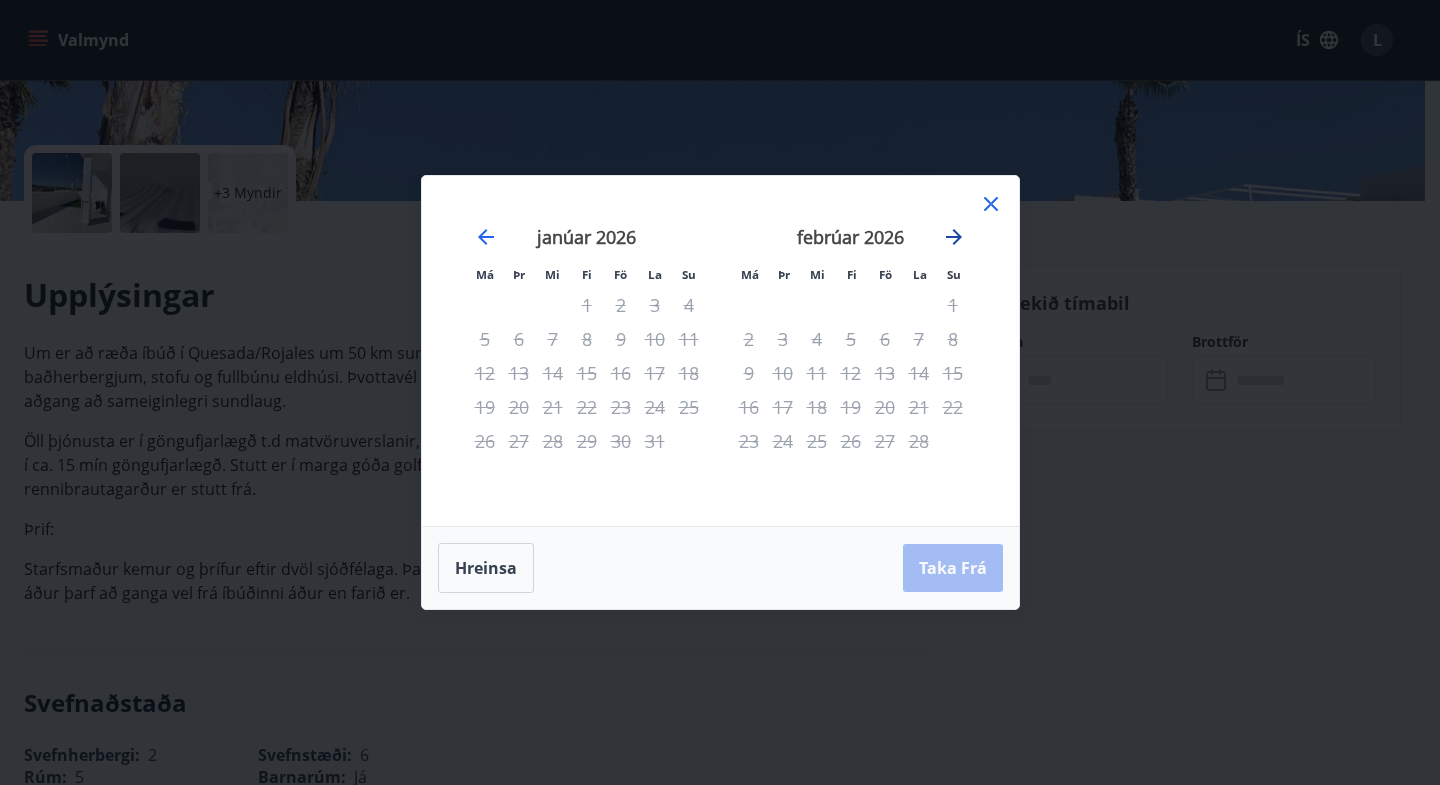 click 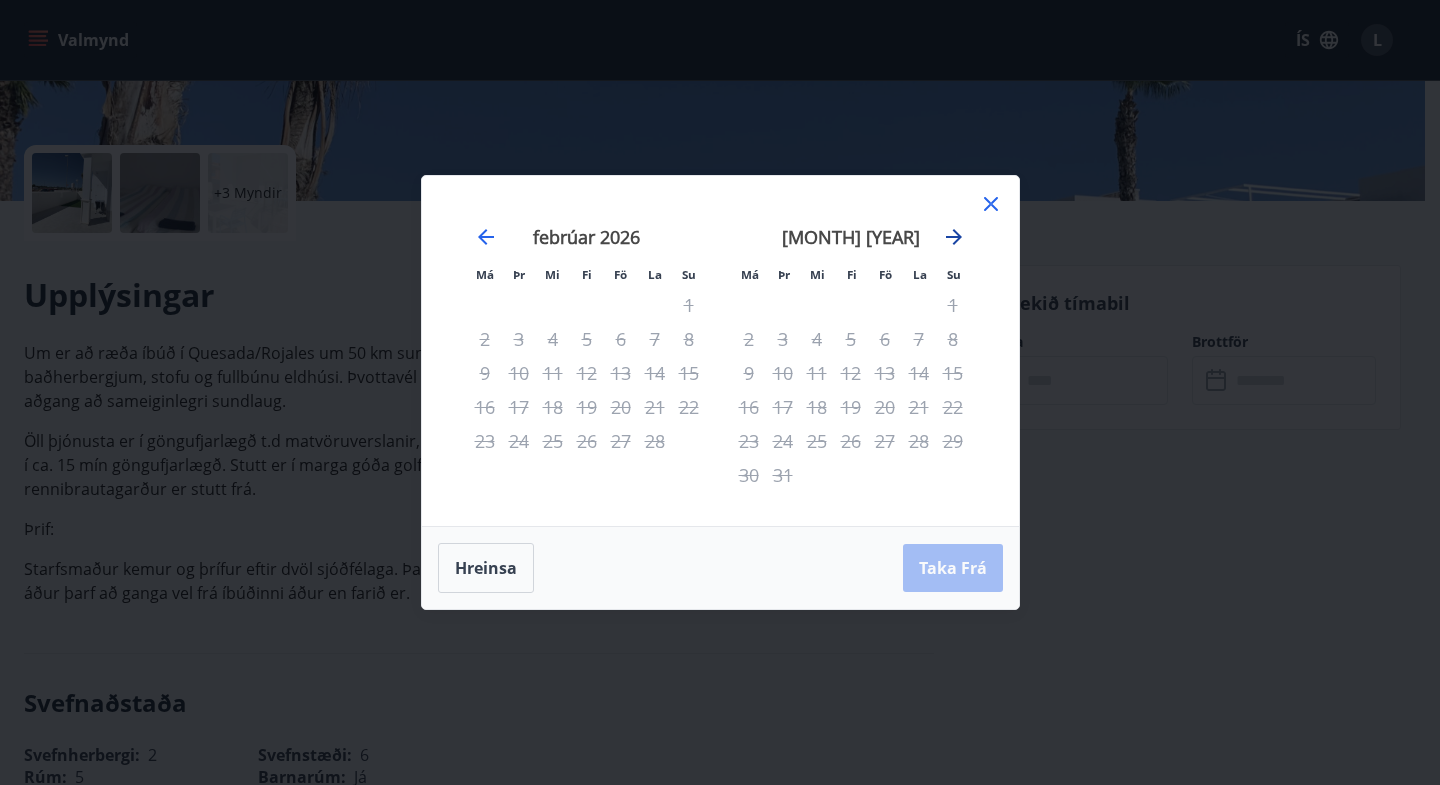 click 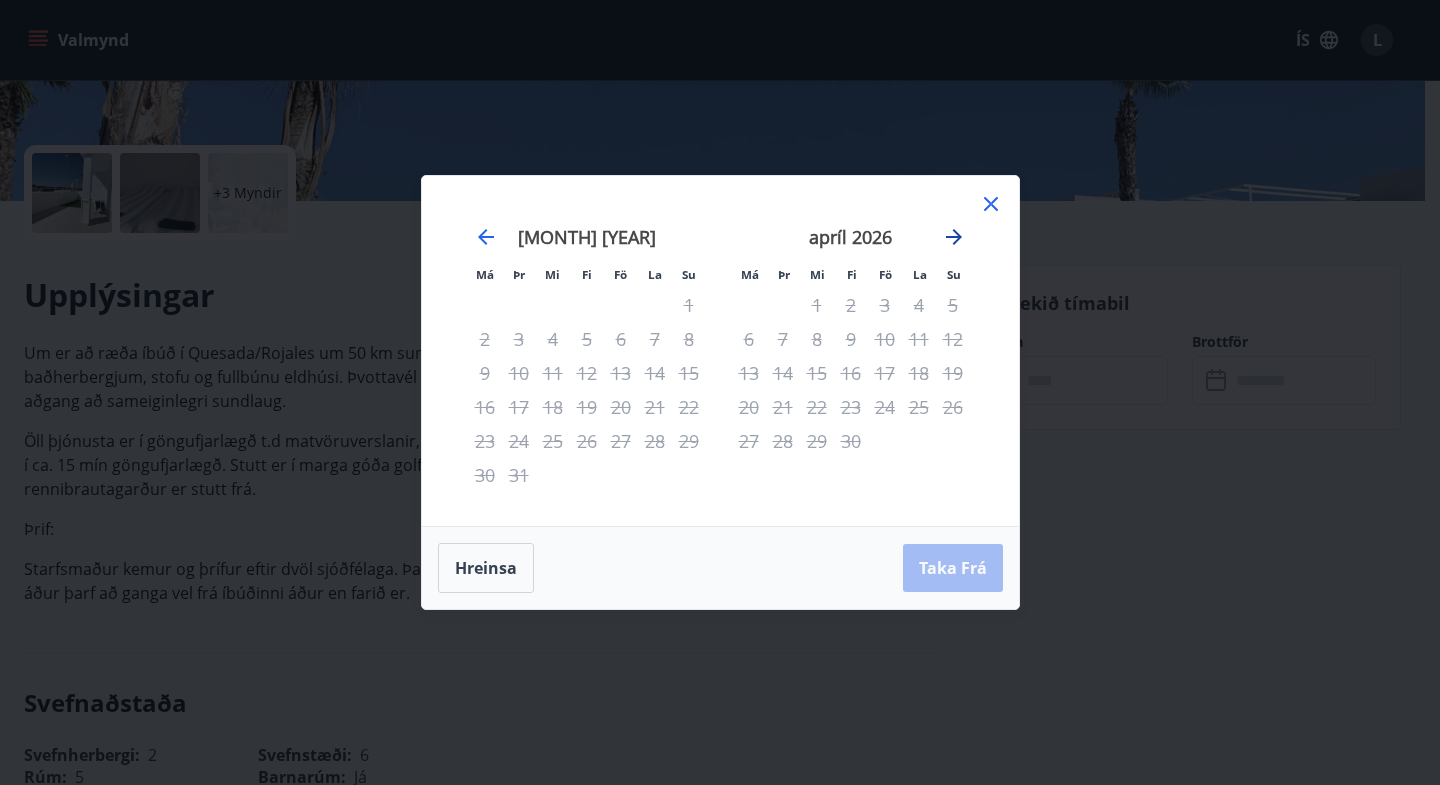 click 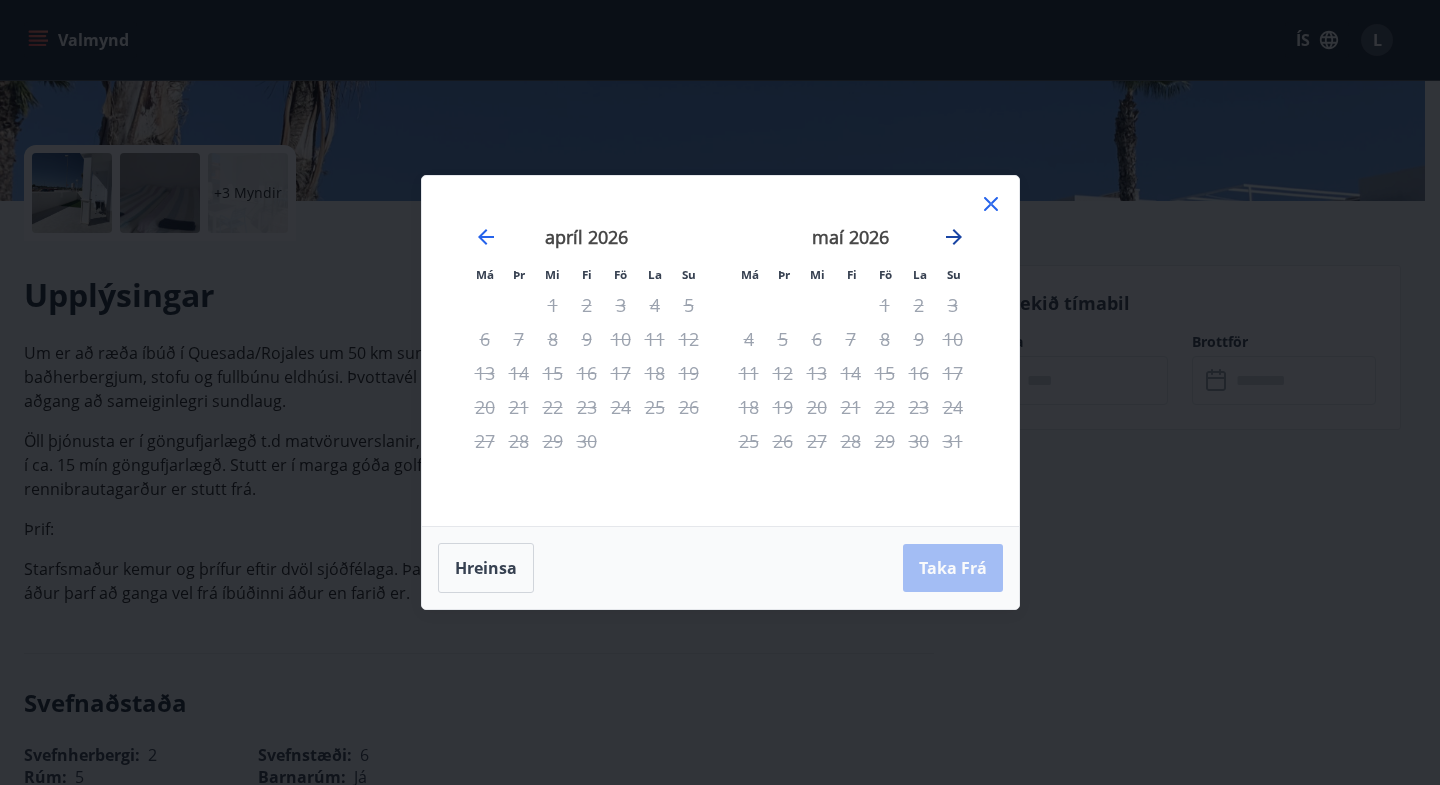 click 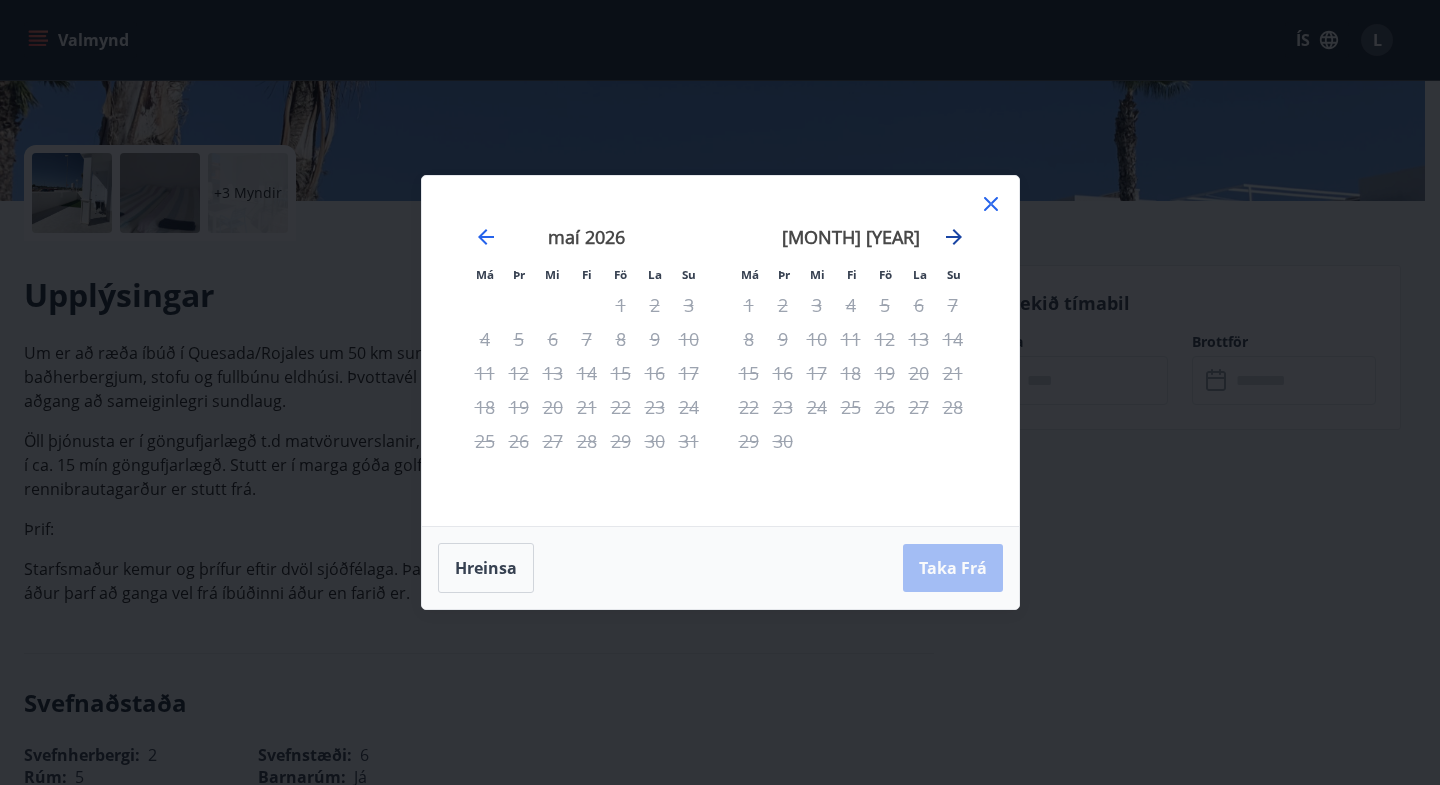 click 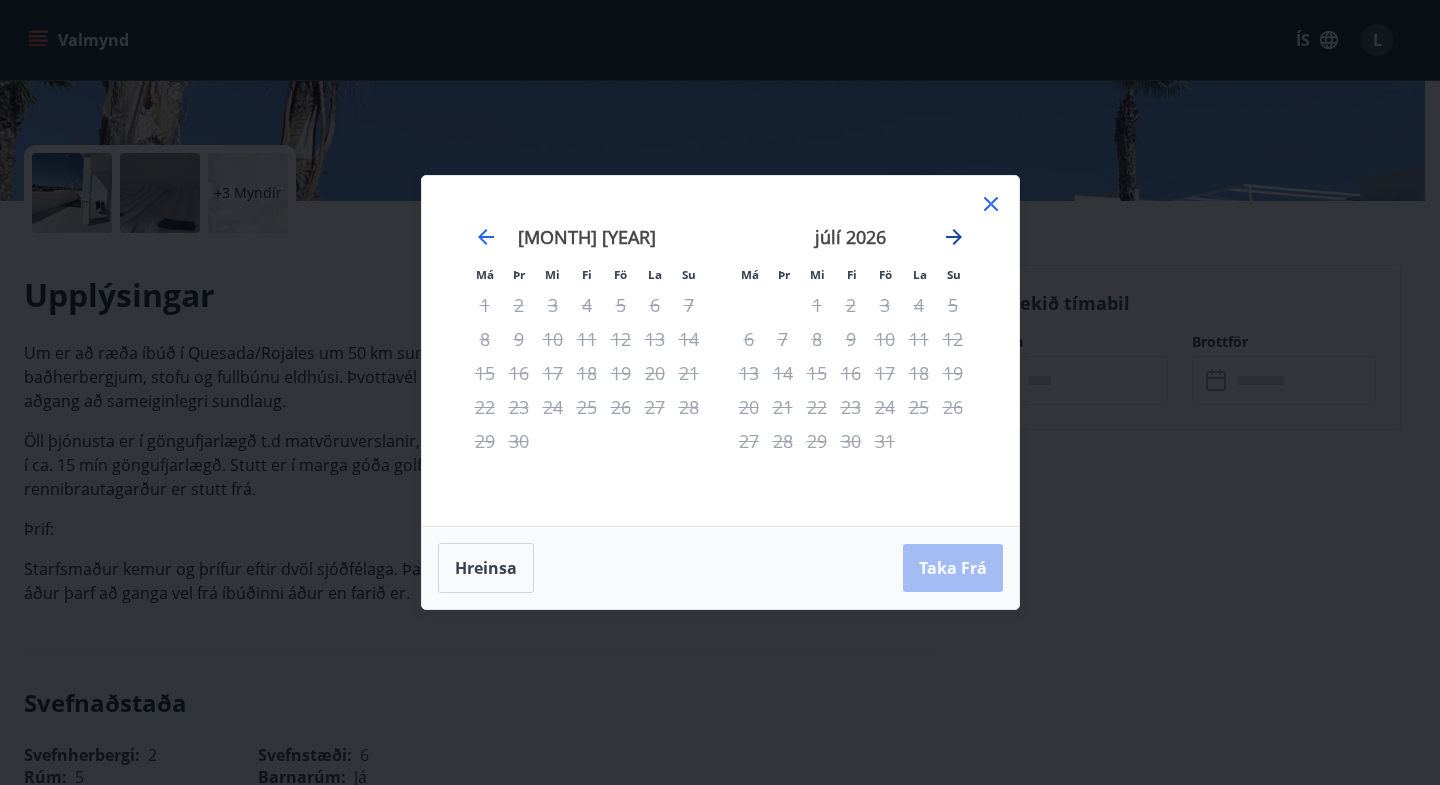 click 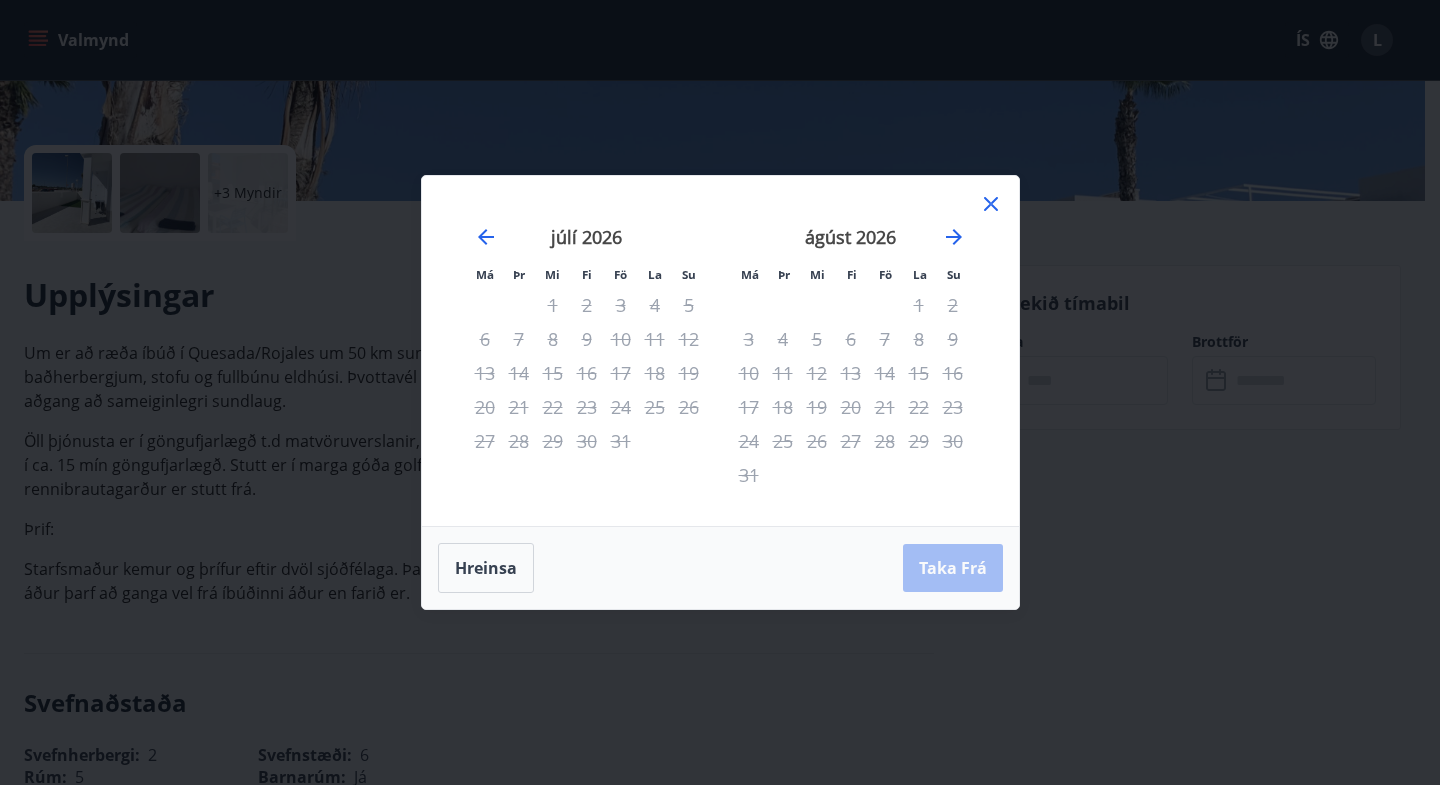 click 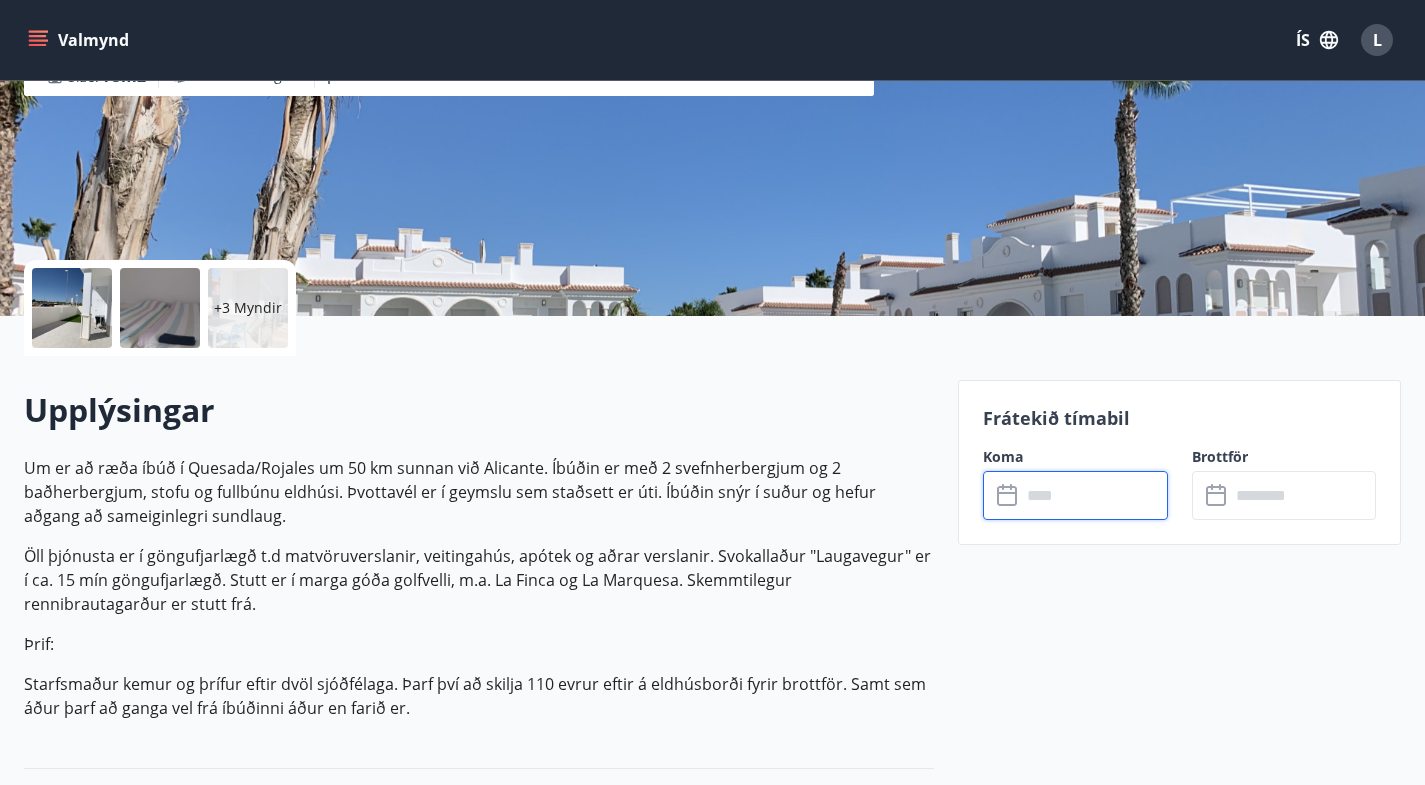 scroll, scrollTop: 0, scrollLeft: 0, axis: both 